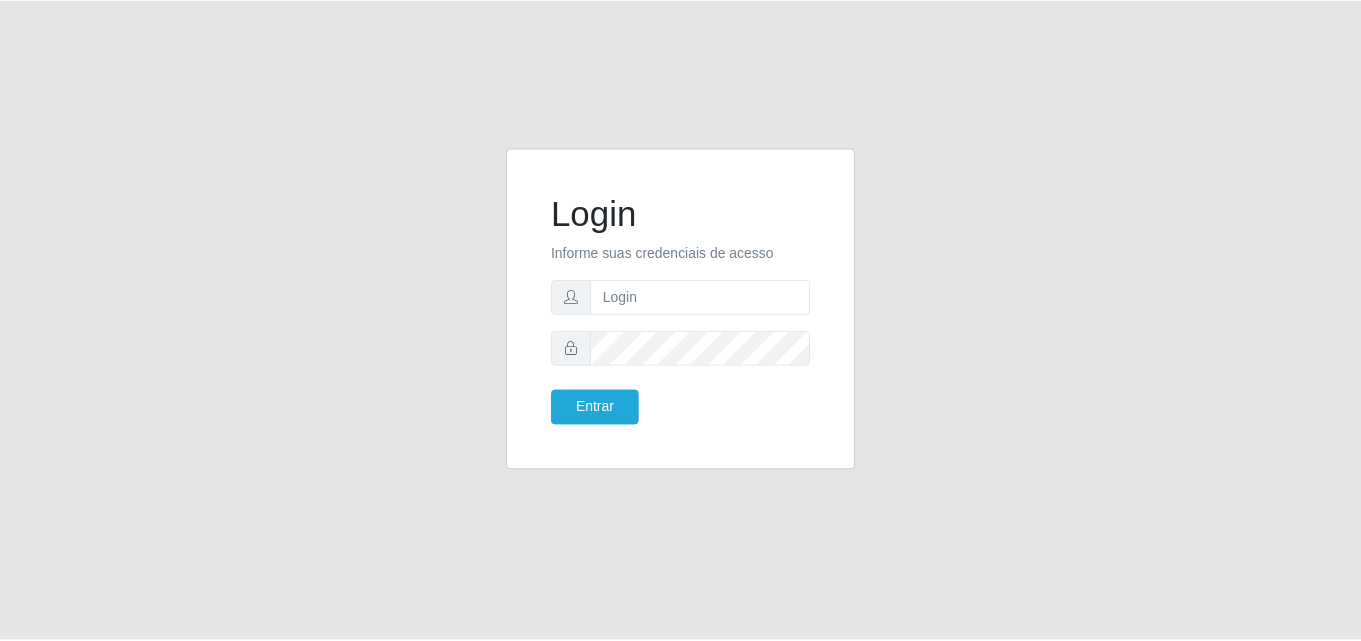 scroll, scrollTop: 0, scrollLeft: 0, axis: both 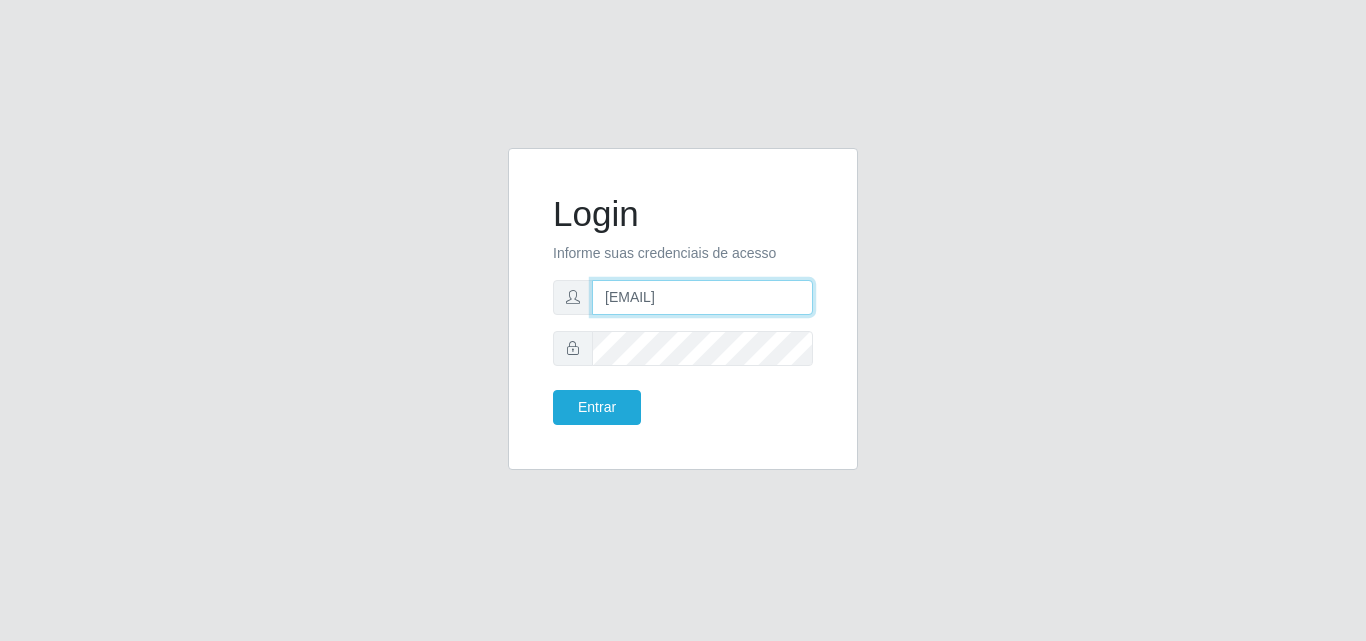 click on "[EMAIL]" at bounding box center (702, 297) 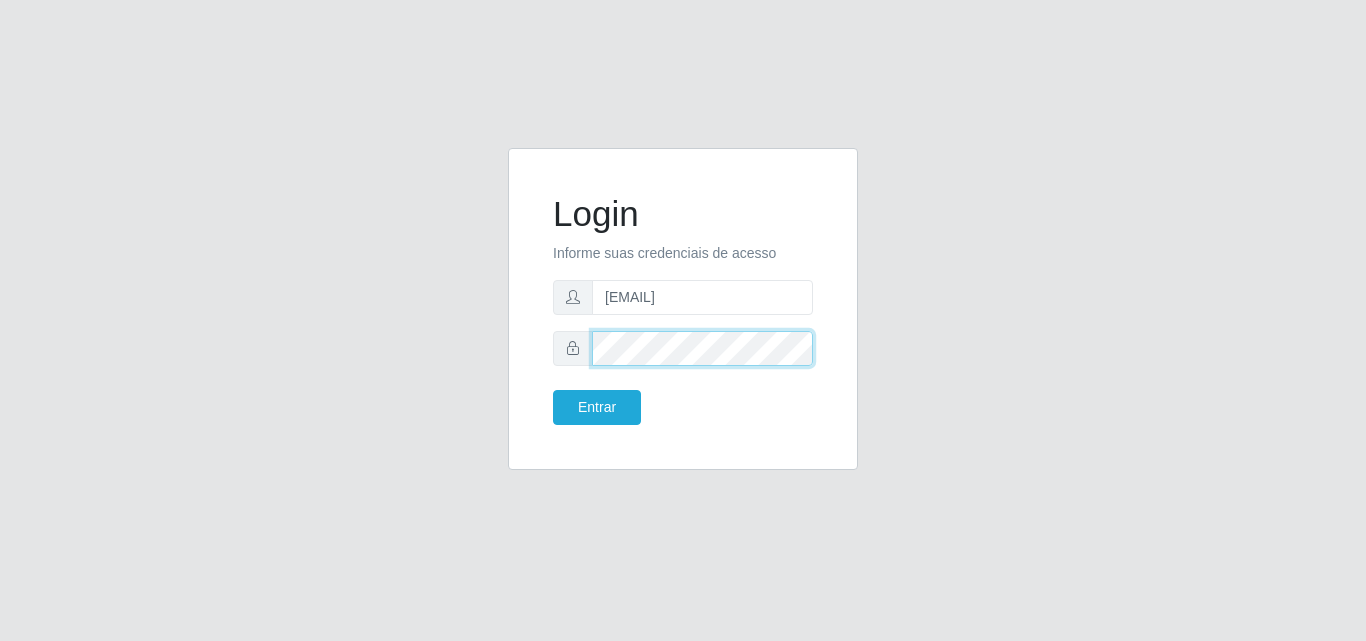 click at bounding box center (683, 348) 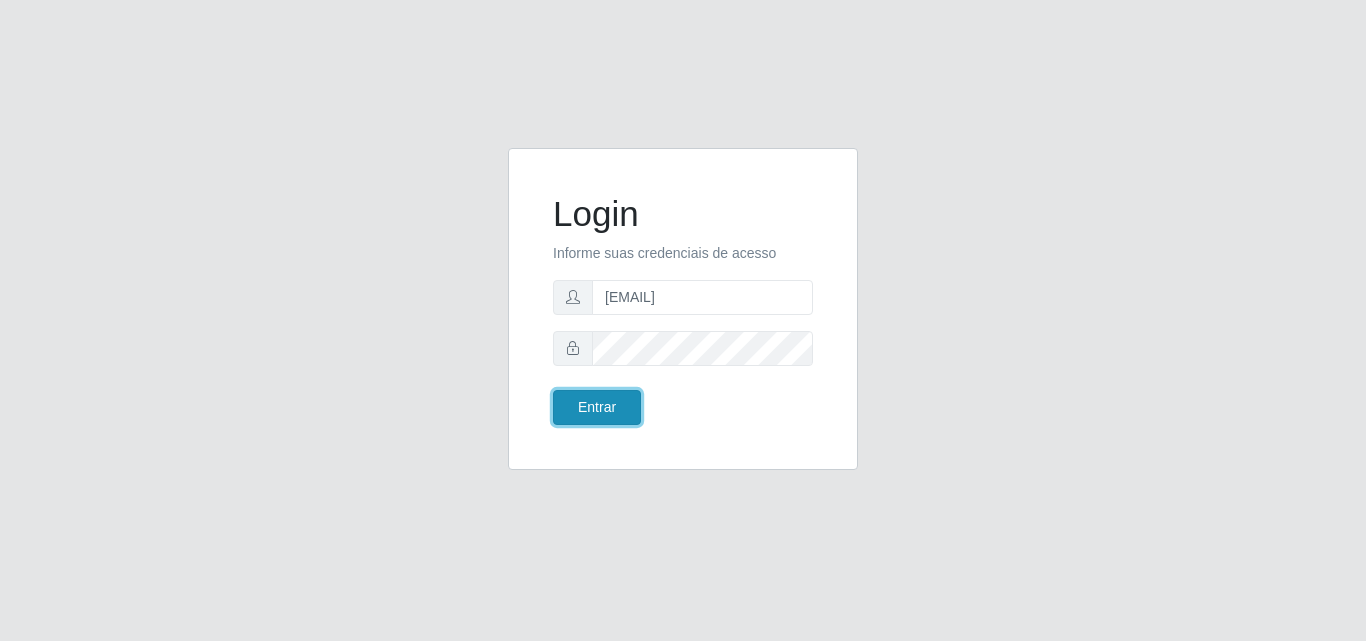 click on "Entrar" at bounding box center (597, 407) 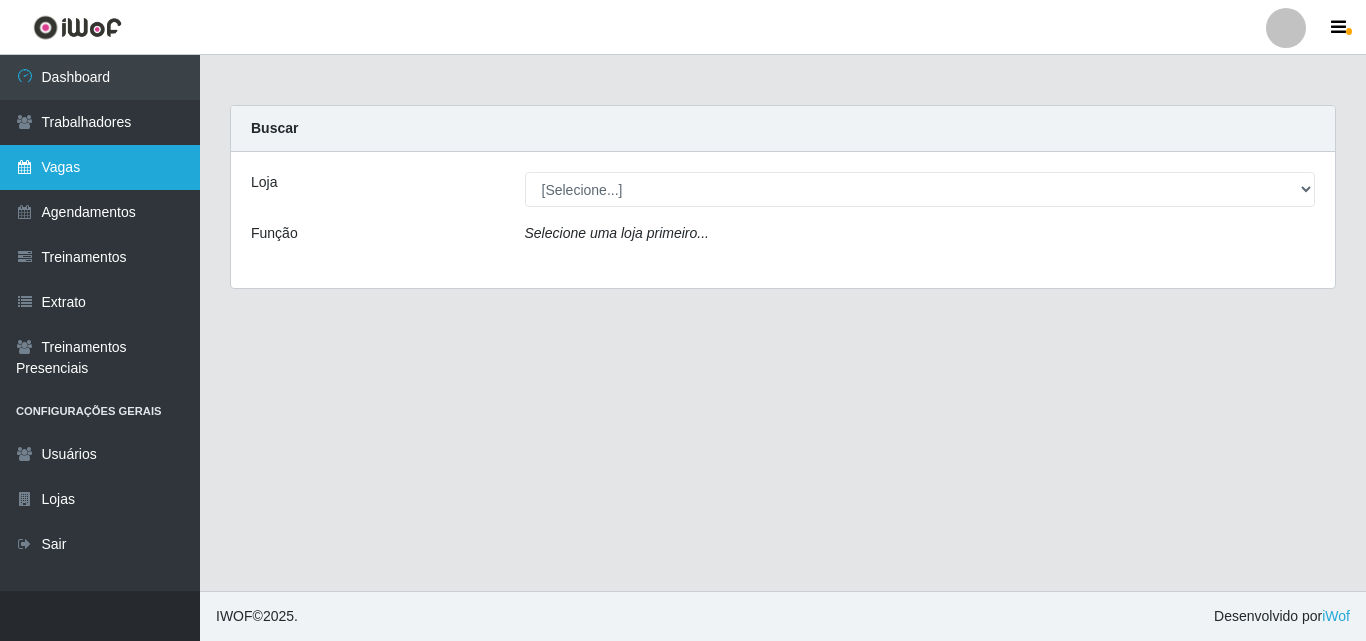 click on "Vagas" at bounding box center [100, 167] 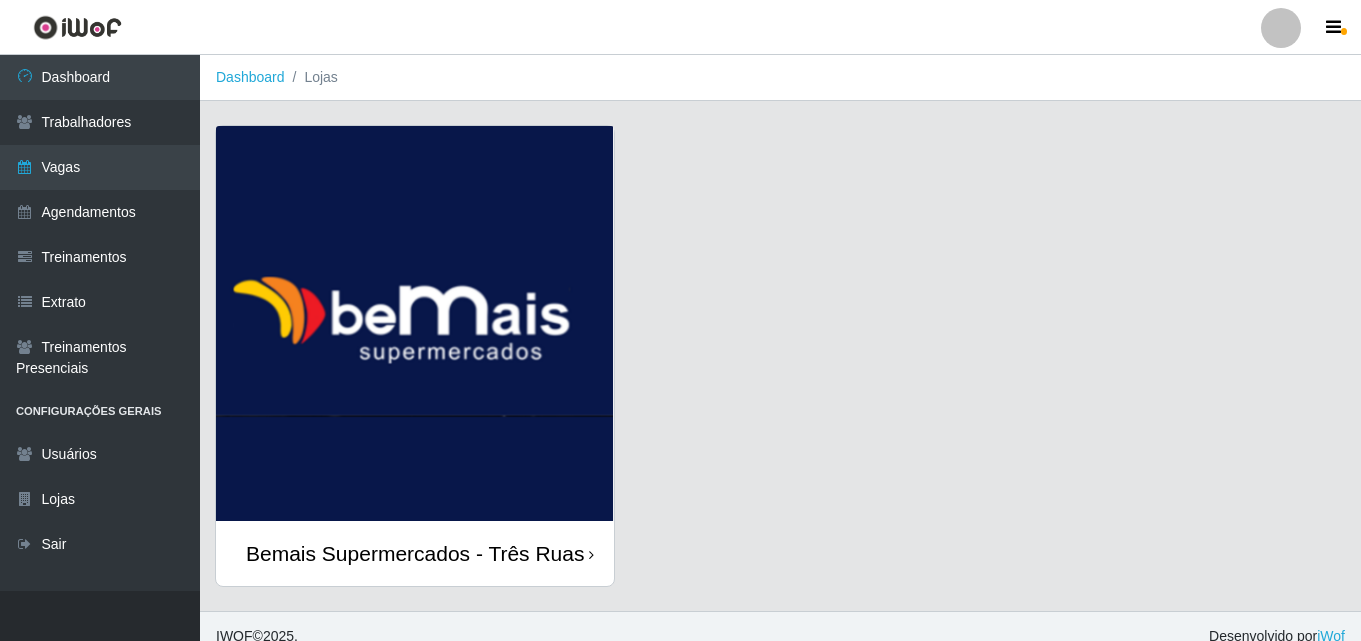 click at bounding box center (415, 323) 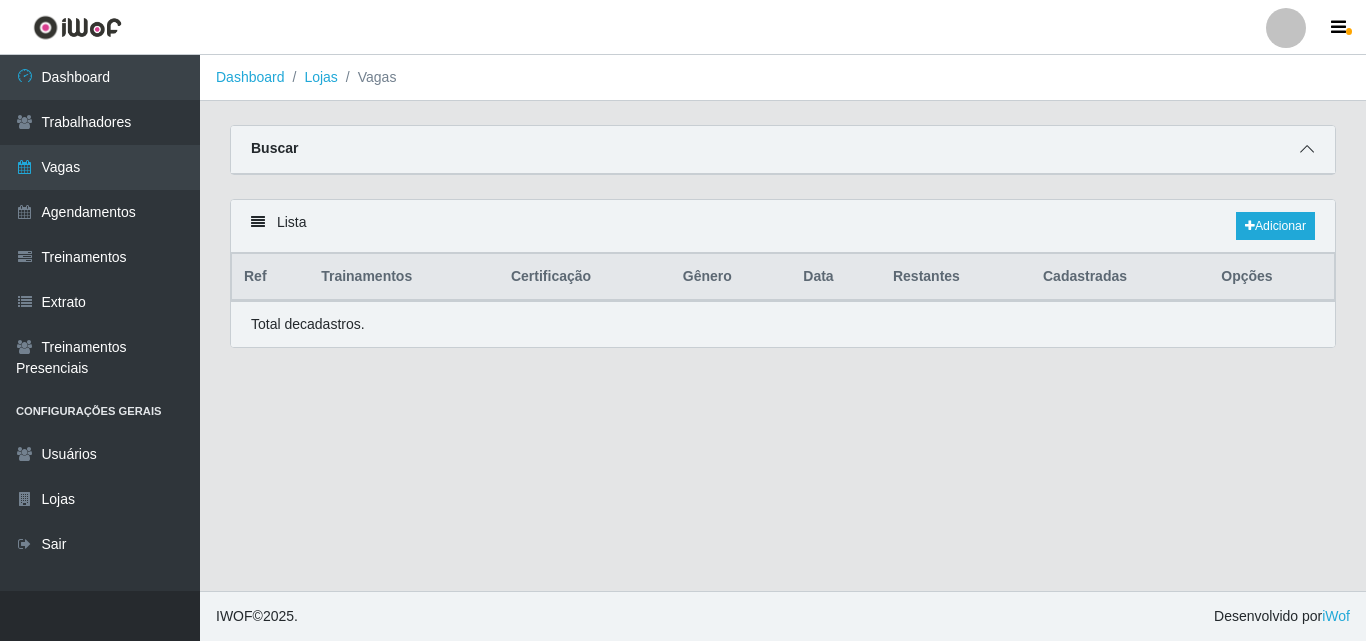 click at bounding box center [1307, 149] 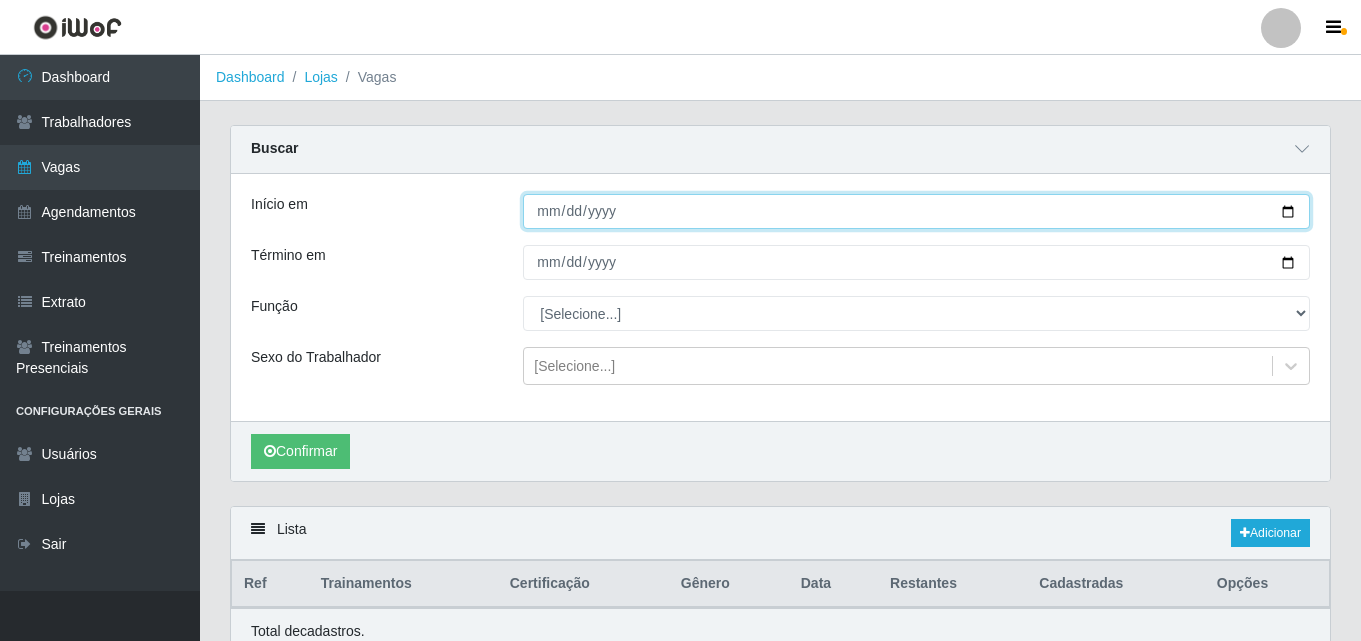 click on "Início em" at bounding box center [916, 211] 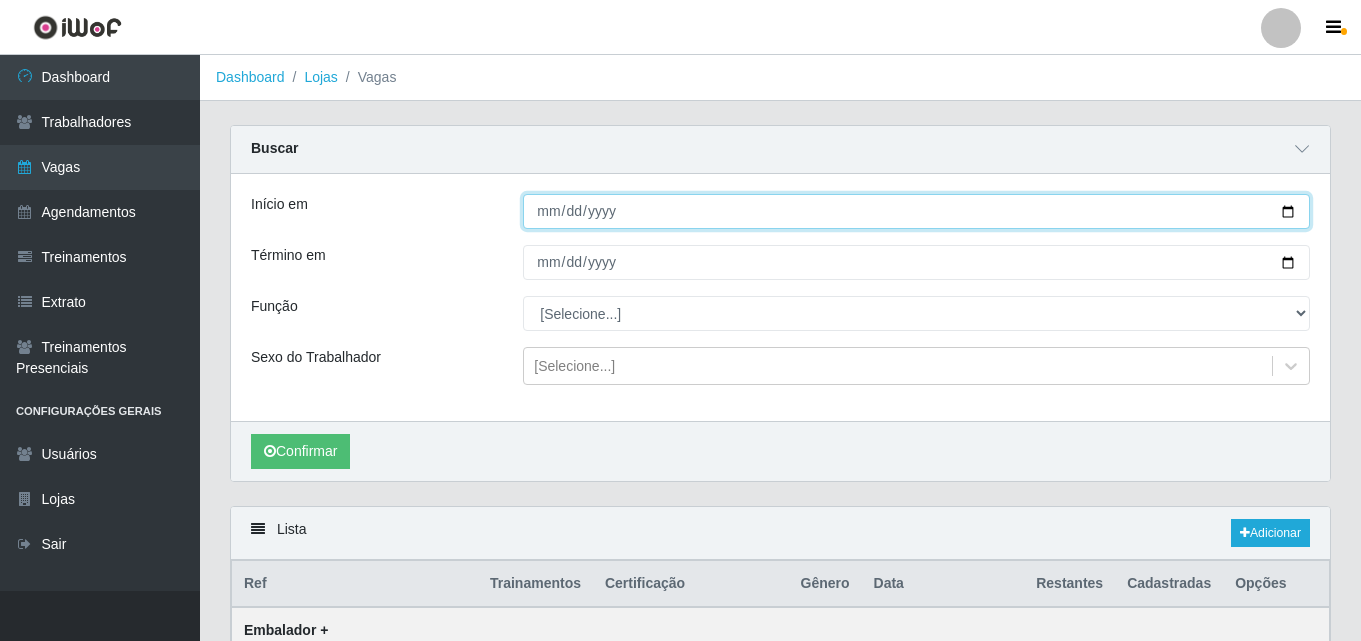 type on "[YEAR]-[MONTH]-[DAY]" 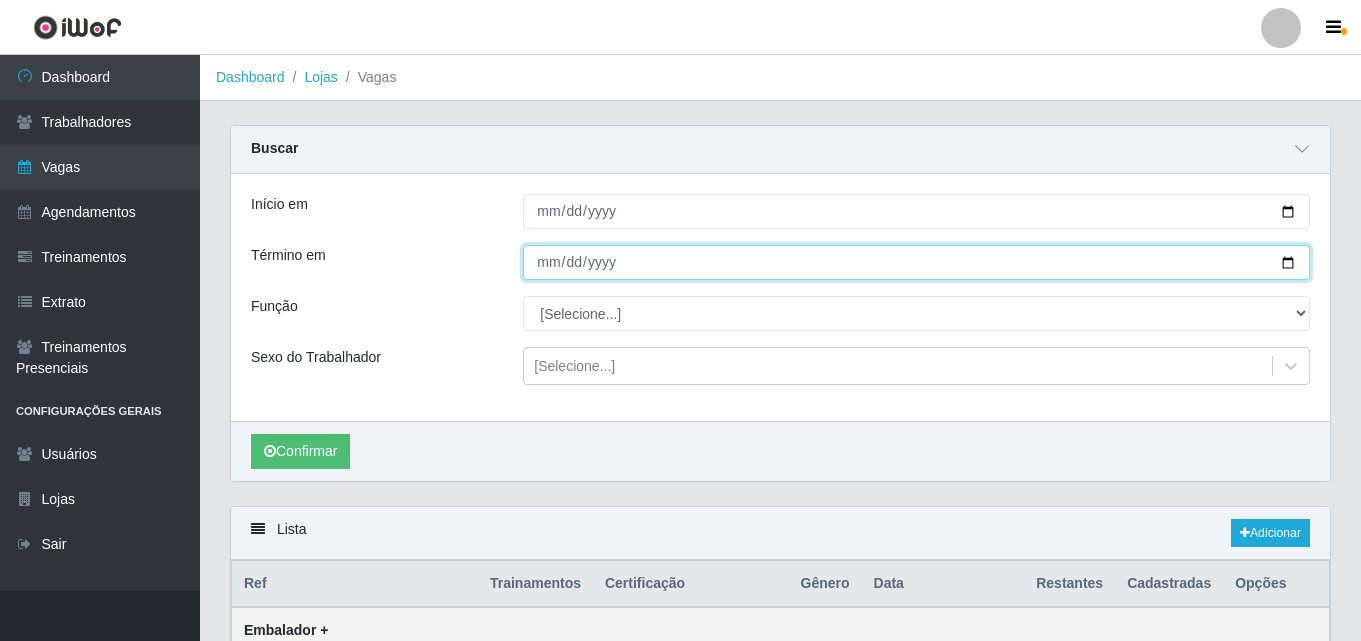 click on "Término em" at bounding box center [916, 262] 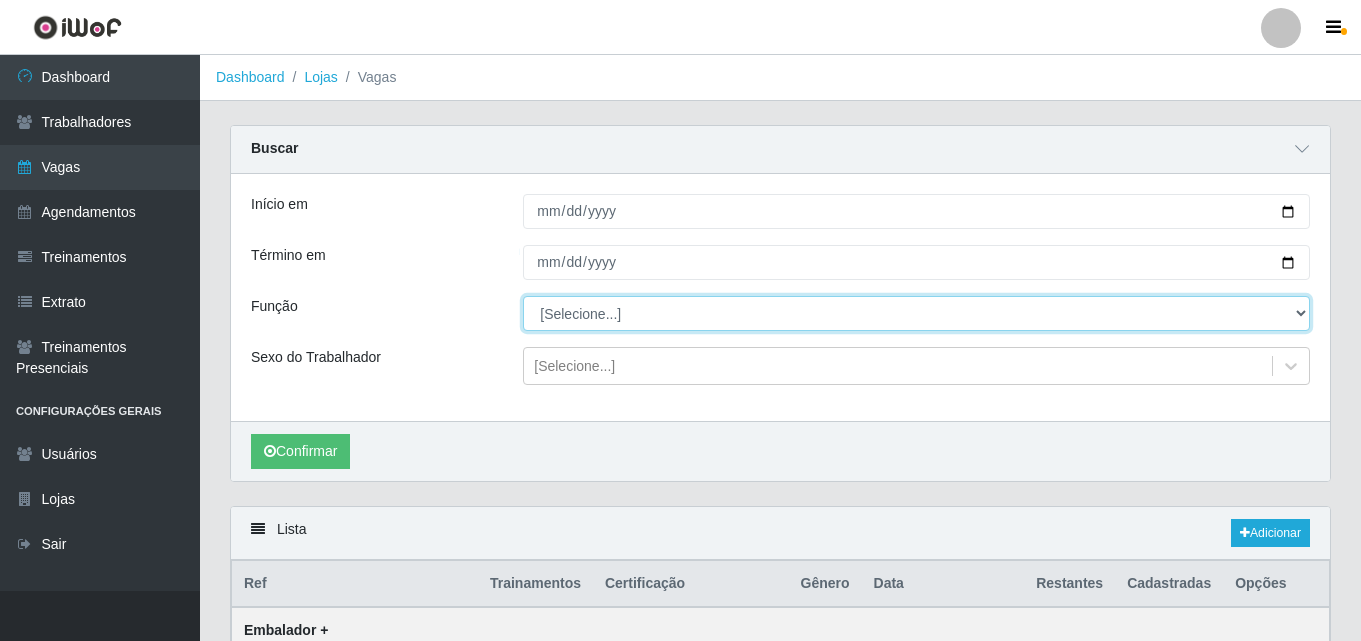 click on "[Selecione...] ASG ASG + ASG ++ Auxiliar de Depósito  Auxiliar de Depósito + Auxiliar de Depósito ++ Auxiliar de Estacionamento Auxiliar de Estacionamento + Auxiliar de Estacionamento ++ Auxiliar de Sushiman Auxiliar de Sushiman+ Auxiliar de Sushiman++ Balconista de Açougue  Balconista de Açougue + Balconista de Açougue ++ Balconista de Frios Balconista de Frios + Balconista de Frios ++ Balconista de Padaria  Balconista de Padaria + Balconista de Padaria ++ Embalador Embalador + Embalador ++ Operador de Caixa Operador de Caixa + Operador de Caixa ++ Repositor  Repositor + Repositor ++ Repositor de Hortifruti Repositor de Hortifruti + Repositor de Hortifruti ++" at bounding box center (916, 313) 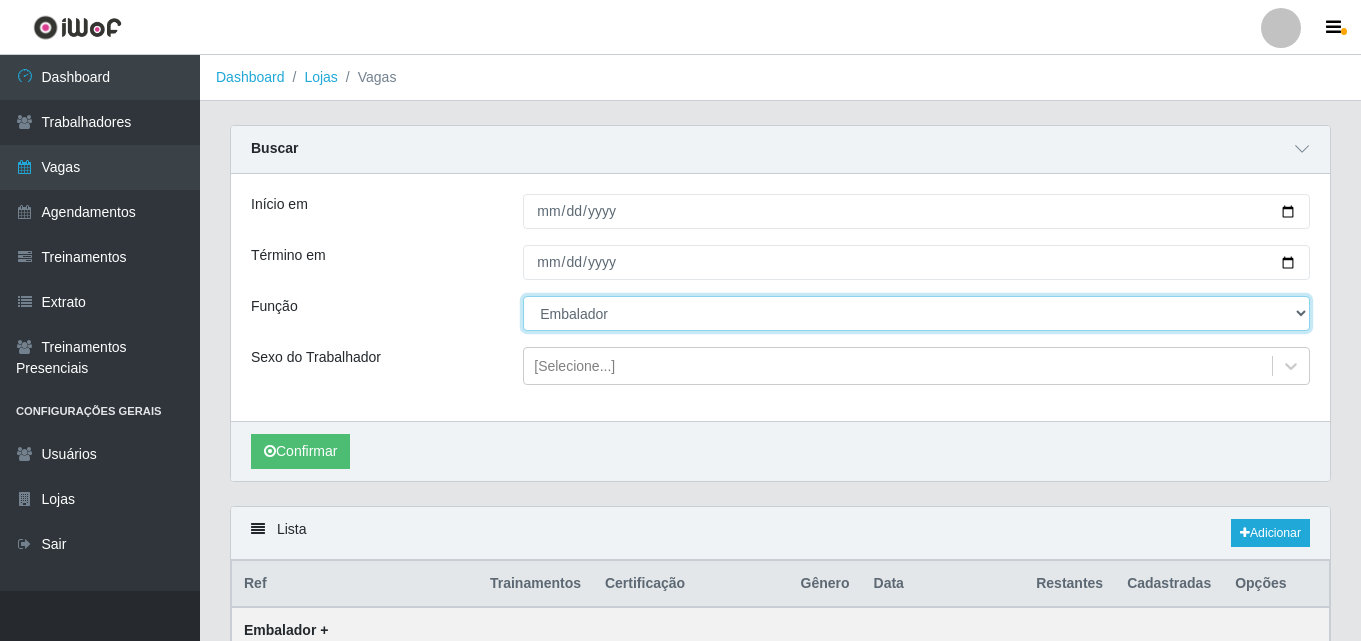 click on "[Selecione...] ASG ASG + ASG ++ Auxiliar de Depósito  Auxiliar de Depósito + Auxiliar de Depósito ++ Auxiliar de Estacionamento Auxiliar de Estacionamento + Auxiliar de Estacionamento ++ Auxiliar de Sushiman Auxiliar de Sushiman+ Auxiliar de Sushiman++ Balconista de Açougue  Balconista de Açougue + Balconista de Açougue ++ Balconista de Frios Balconista de Frios + Balconista de Frios ++ Balconista de Padaria  Balconista de Padaria + Balconista de Padaria ++ Embalador Embalador + Embalador ++ Operador de Caixa Operador de Caixa + Operador de Caixa ++ Repositor  Repositor + Repositor ++ Repositor de Hortifruti Repositor de Hortifruti + Repositor de Hortifruti ++" at bounding box center (916, 313) 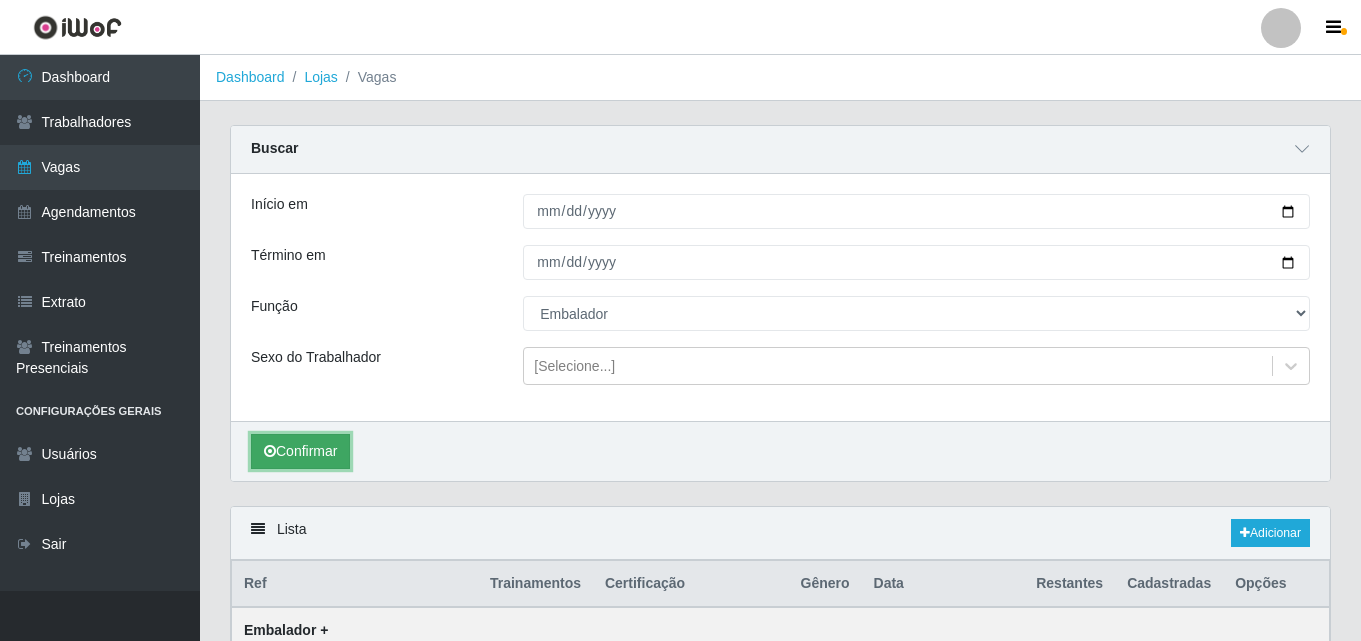 click on "Confirmar" at bounding box center [300, 451] 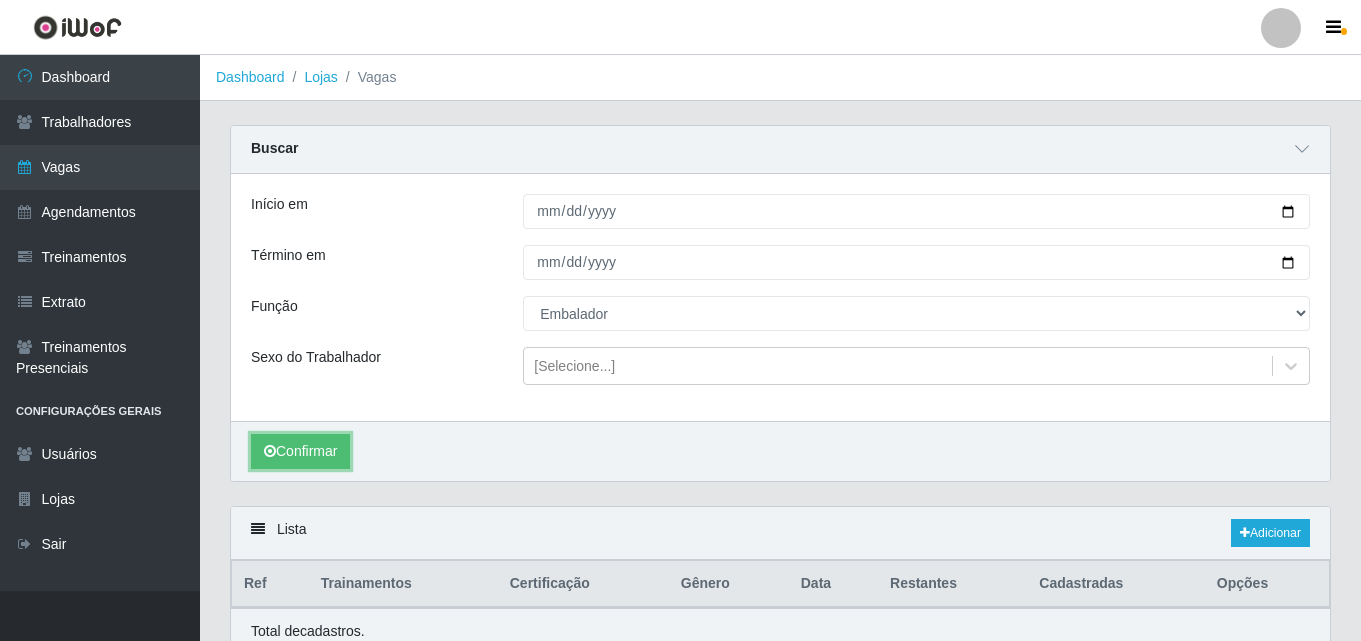 scroll, scrollTop: 89, scrollLeft: 0, axis: vertical 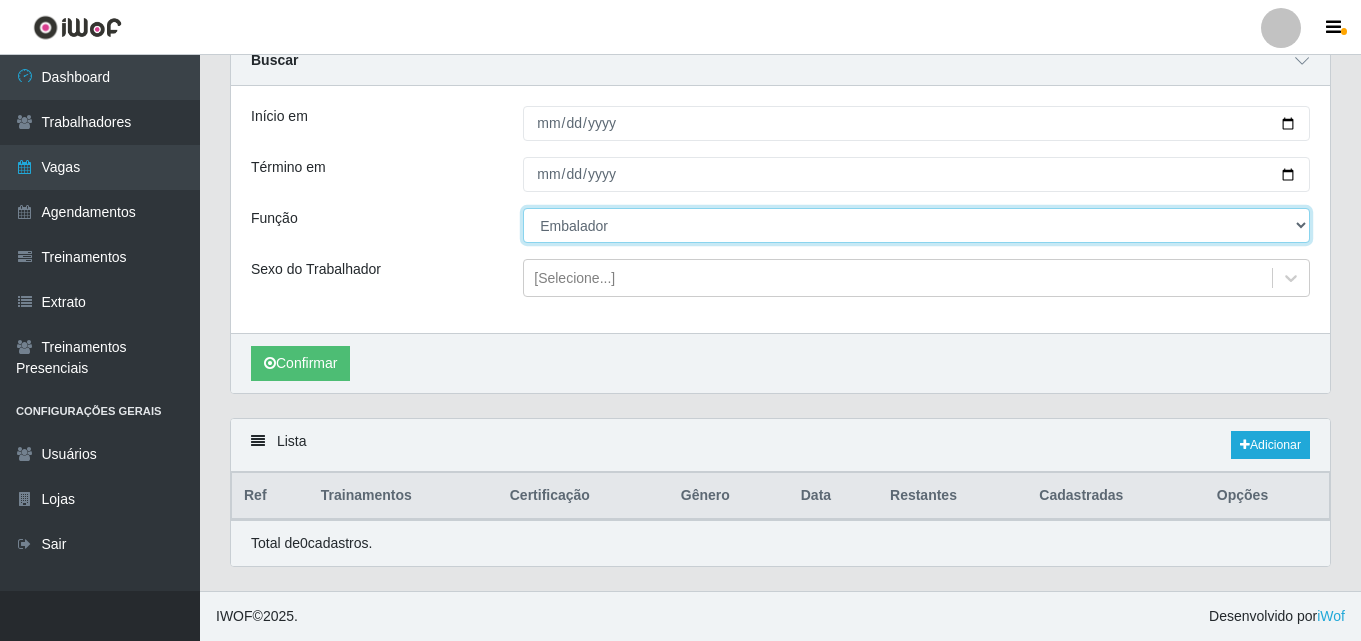 click on "[Selecione...] ASG ASG + ASG ++ Auxiliar de Depósito  Auxiliar de Depósito + Auxiliar de Depósito ++ Auxiliar de Estacionamento Auxiliar de Estacionamento + Auxiliar de Estacionamento ++ Auxiliar de Sushiman Auxiliar de Sushiman+ Auxiliar de Sushiman++ Balconista de Açougue  Balconista de Açougue + Balconista de Açougue ++ Balconista de Frios Balconista de Frios + Balconista de Frios ++ Balconista de Padaria  Balconista de Padaria + Balconista de Padaria ++ Embalador Embalador + Embalador ++ Operador de Caixa Operador de Caixa + Operador de Caixa ++ Repositor  Repositor + Repositor ++ Repositor de Hortifruti Repositor de Hortifruti + Repositor de Hortifruti ++" at bounding box center [916, 225] 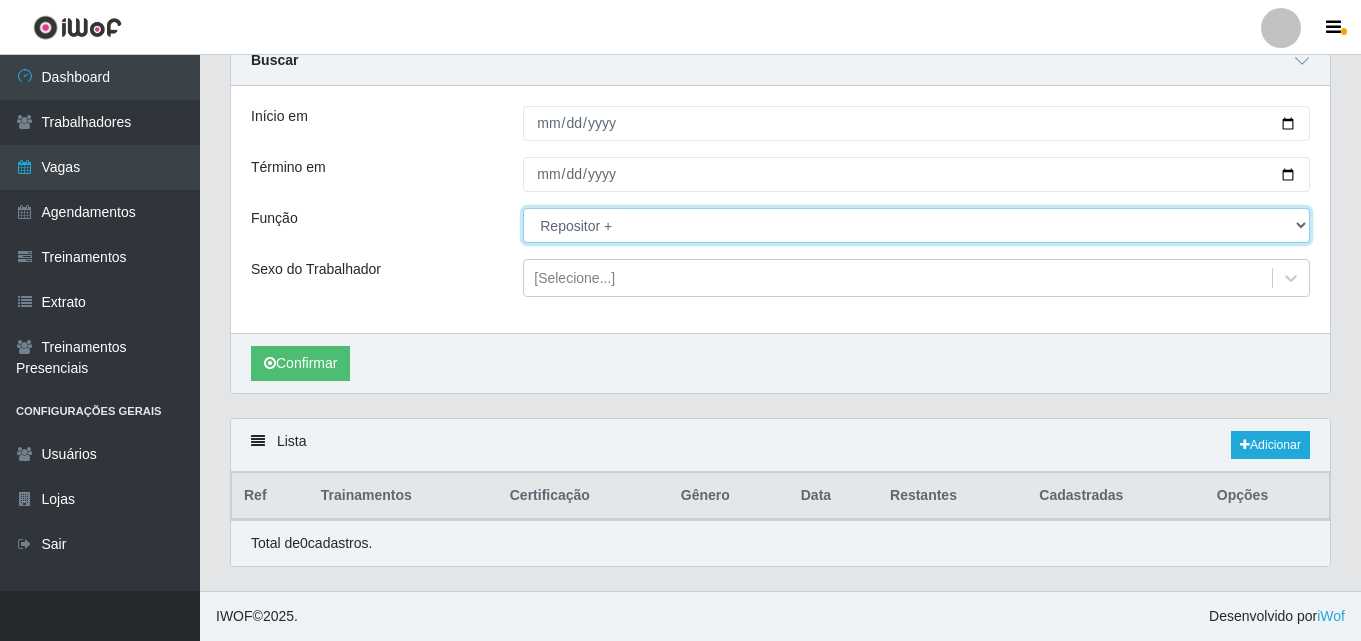 click on "[Selecione...] ASG ASG + ASG ++ Auxiliar de Depósito  Auxiliar de Depósito + Auxiliar de Depósito ++ Auxiliar de Estacionamento Auxiliar de Estacionamento + Auxiliar de Estacionamento ++ Auxiliar de Sushiman Auxiliar de Sushiman+ Auxiliar de Sushiman++ Balconista de Açougue  Balconista de Açougue + Balconista de Açougue ++ Balconista de Frios Balconista de Frios + Balconista de Frios ++ Balconista de Padaria  Balconista de Padaria + Balconista de Padaria ++ Embalador Embalador + Embalador ++ Operador de Caixa Operador de Caixa + Operador de Caixa ++ Repositor  Repositor + Repositor ++ Repositor de Hortifruti Repositor de Hortifruti + Repositor de Hortifruti ++" at bounding box center (916, 225) 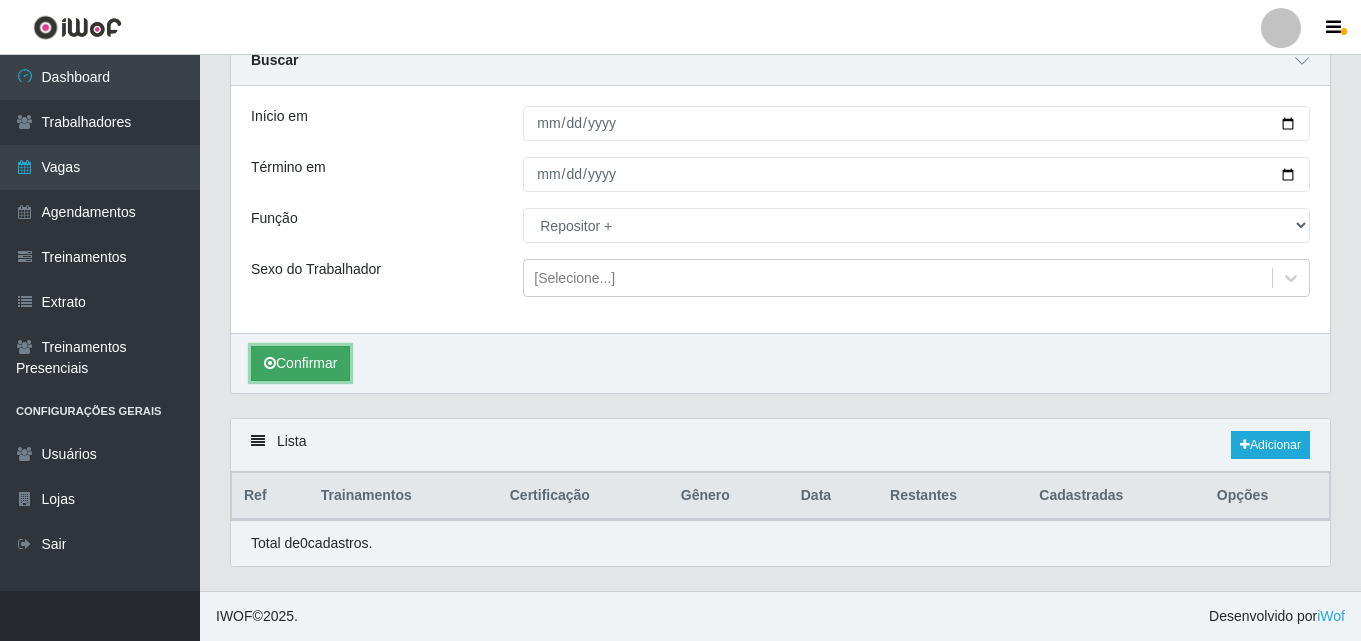 click on "Confirmar" at bounding box center [300, 363] 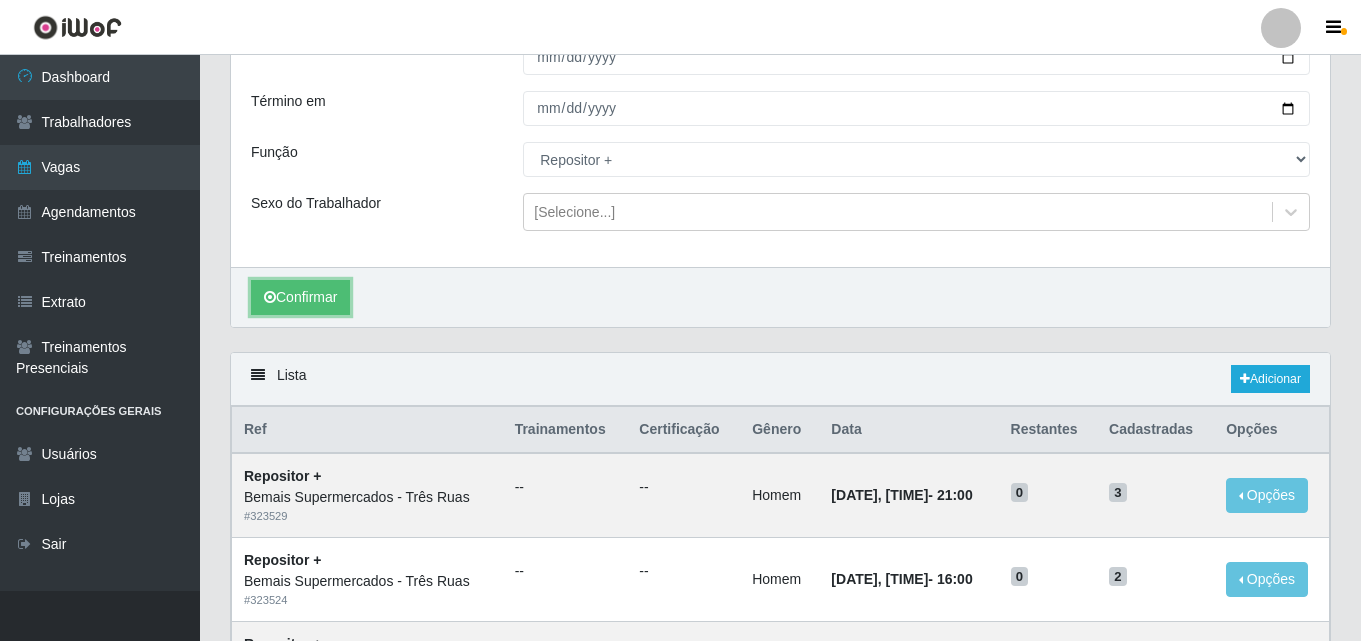 scroll, scrollTop: 0, scrollLeft: 0, axis: both 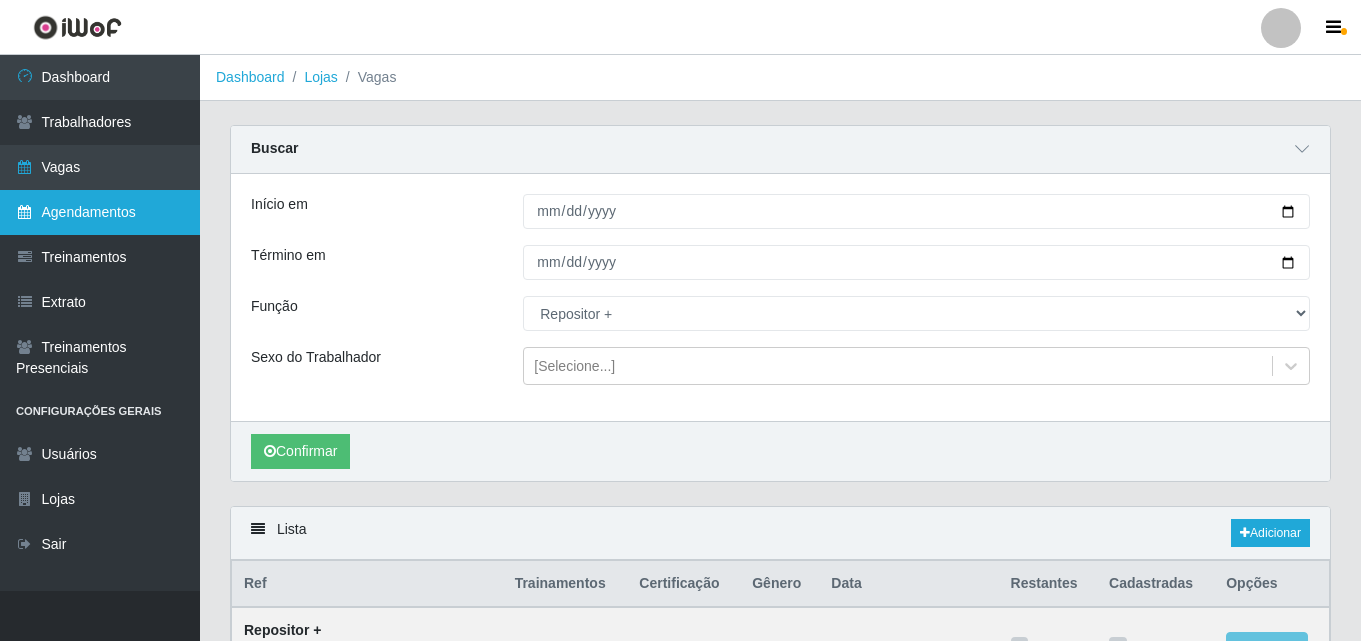 click on "Agendamentos" at bounding box center [100, 212] 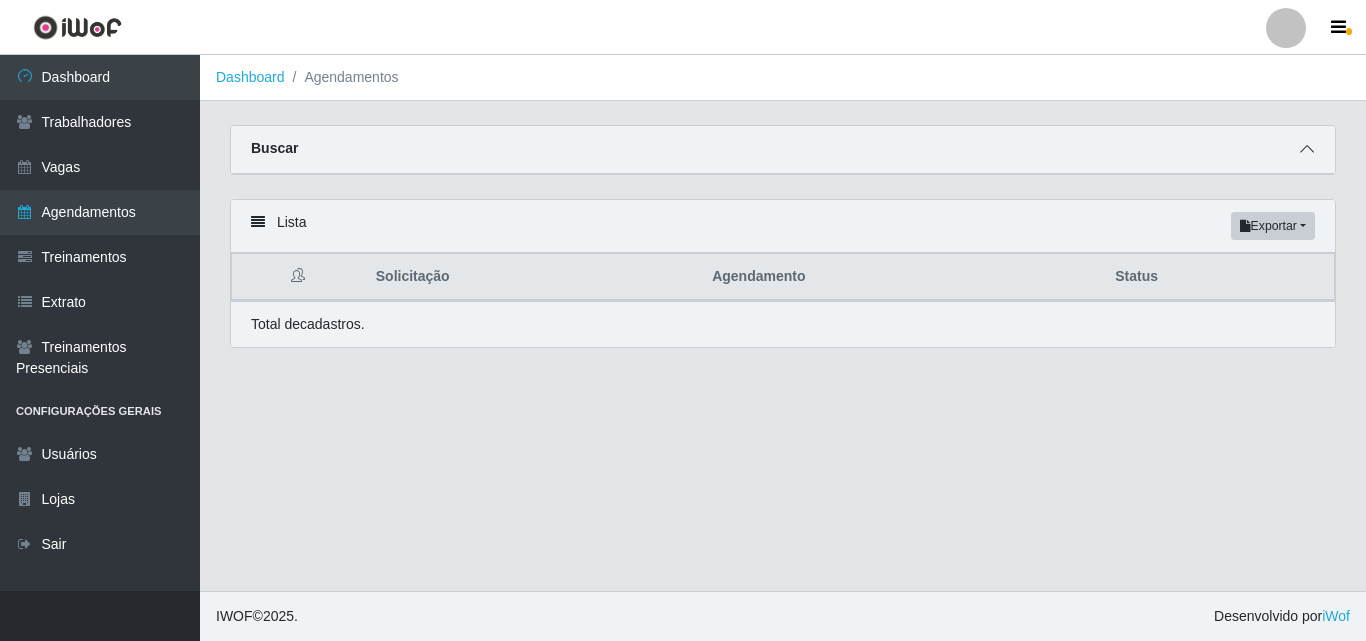click at bounding box center (1307, 149) 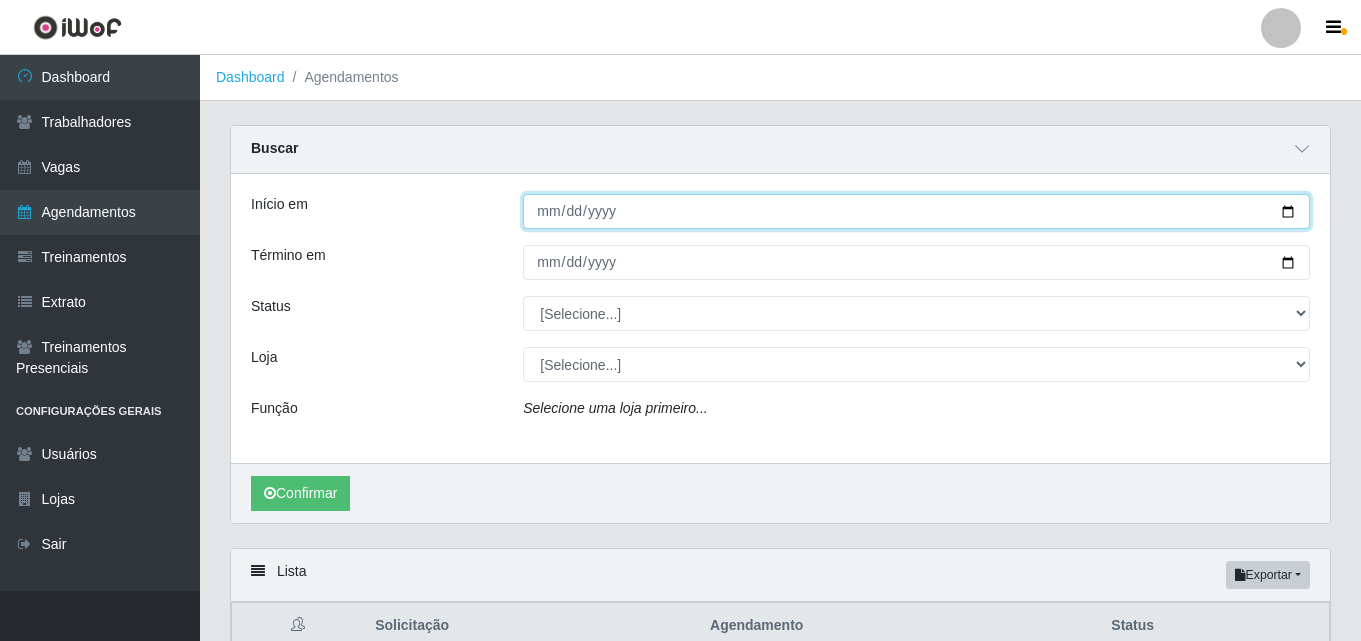 click on "Início em" at bounding box center (916, 211) 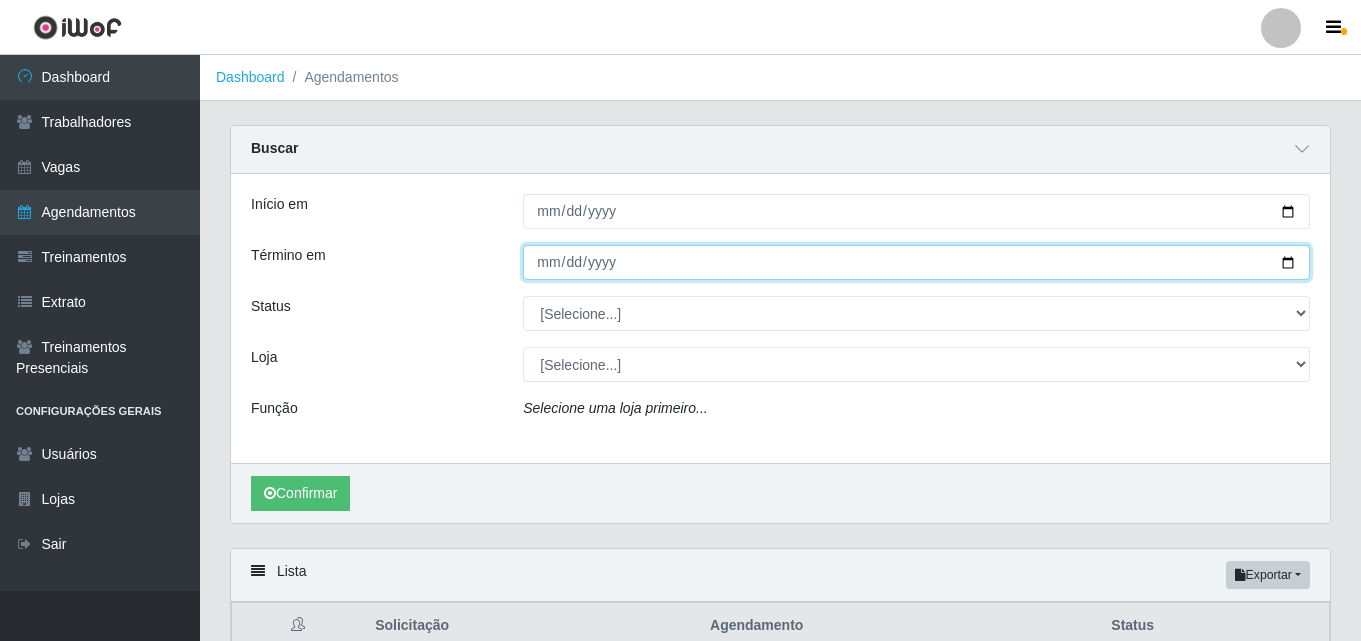 click on "Término em" at bounding box center (916, 262) 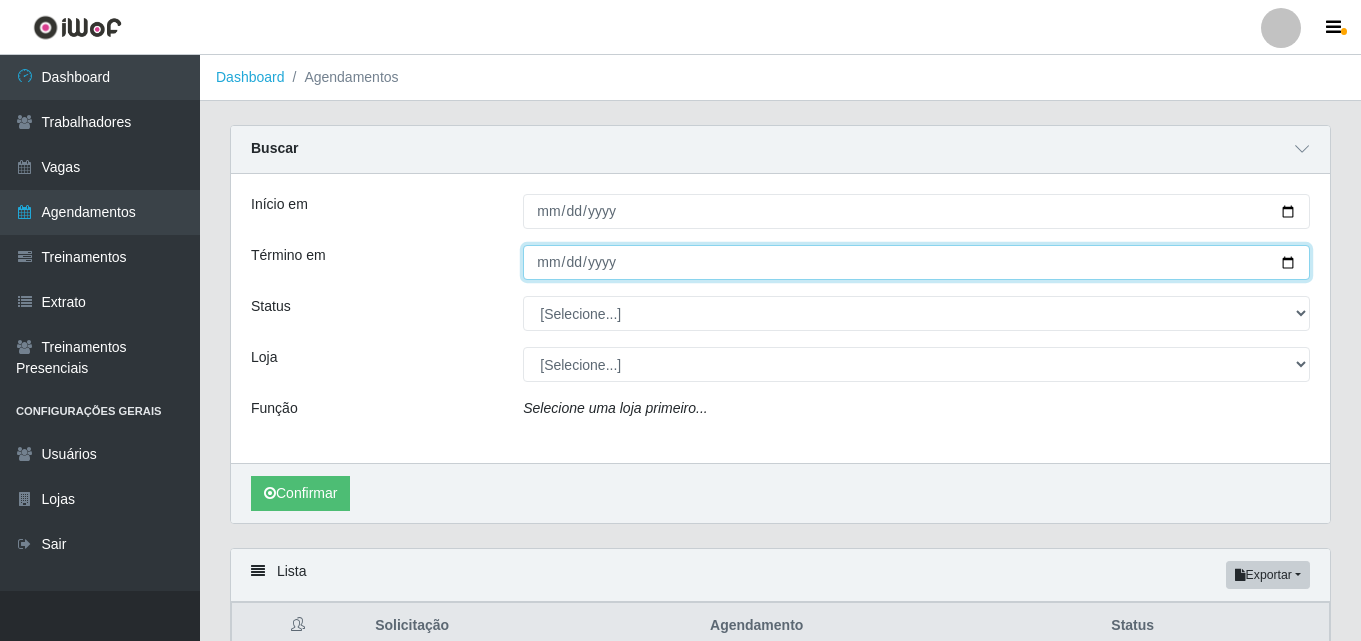 type on "[YEAR]-[MONTH]-[DAY]" 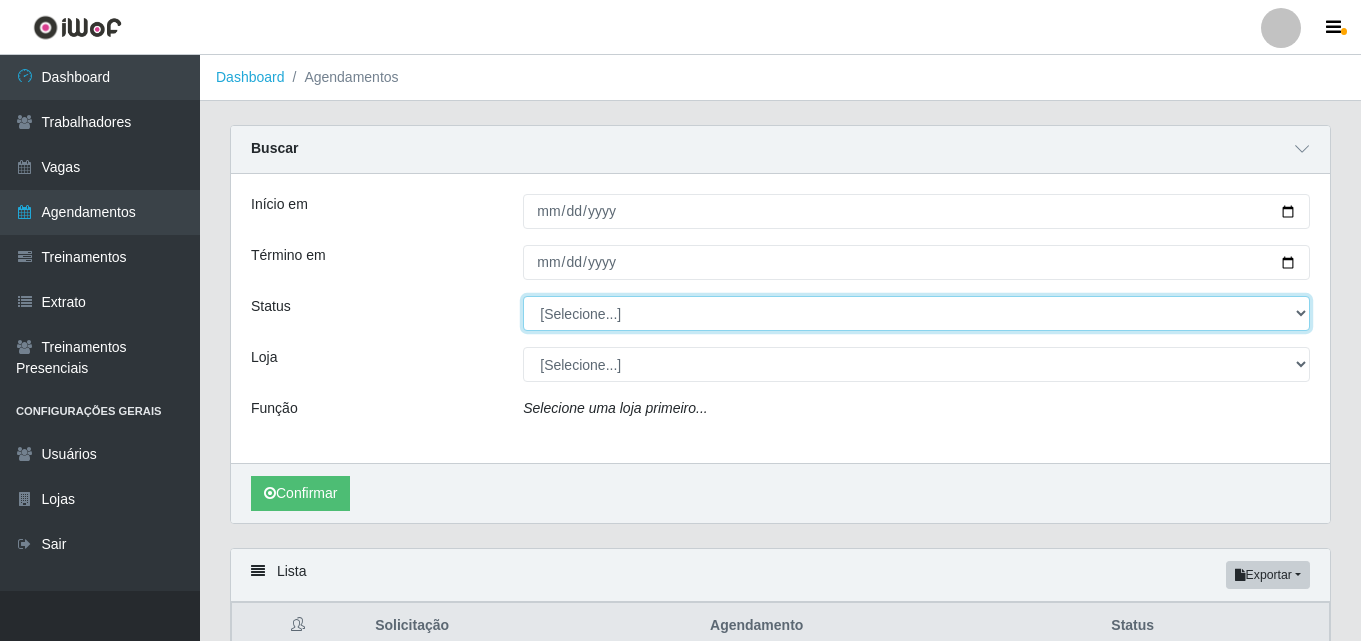 click on "[Selecione...] AGENDADO AGUARDANDO LIBERAR EM ANDAMENTO EM REVISÃO FINALIZADO CANCELADO FALTA" at bounding box center [916, 313] 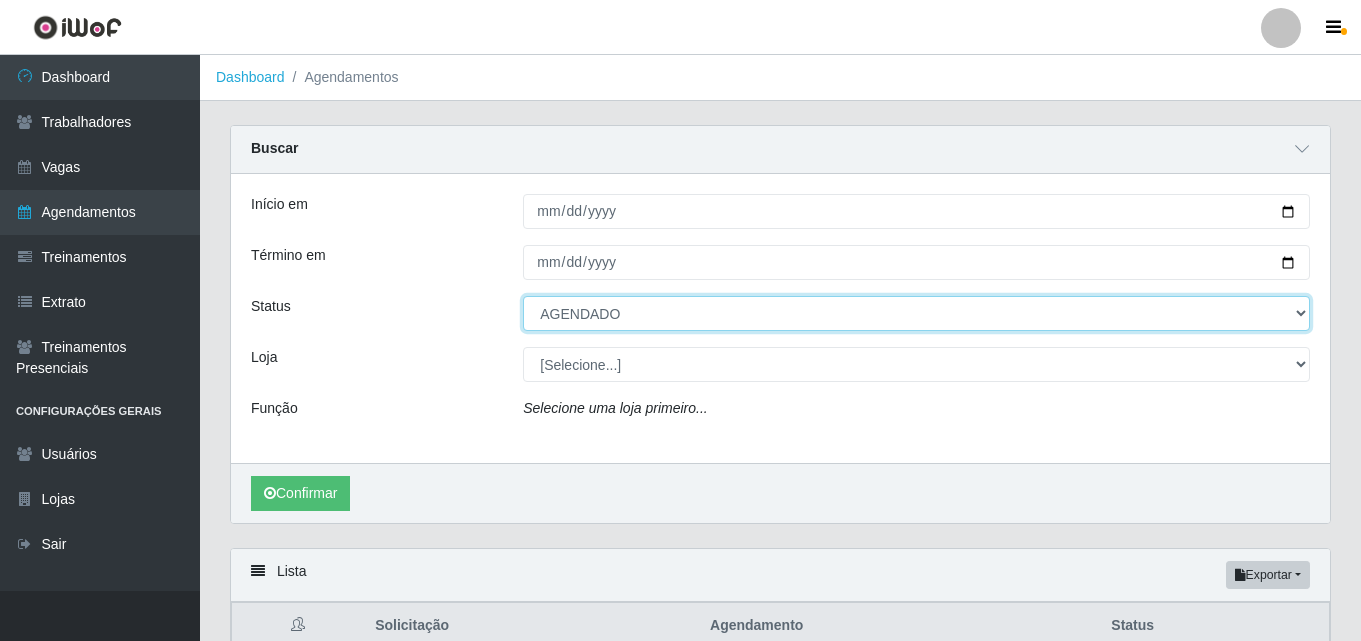 click on "[Selecione...] AGENDADO AGUARDANDO LIBERAR EM ANDAMENTO EM REVISÃO FINALIZADO CANCELADO FALTA" at bounding box center [916, 313] 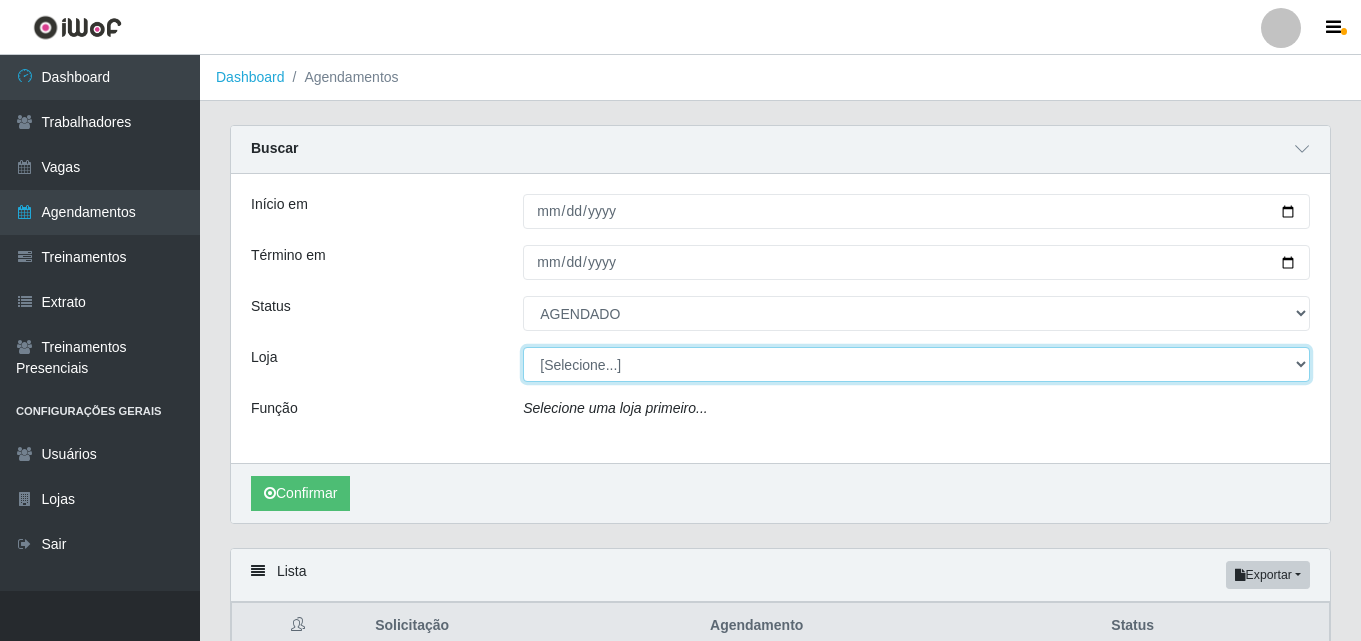 click on "[Selecione...] Bemais Supermercados - Três Ruas" at bounding box center (916, 364) 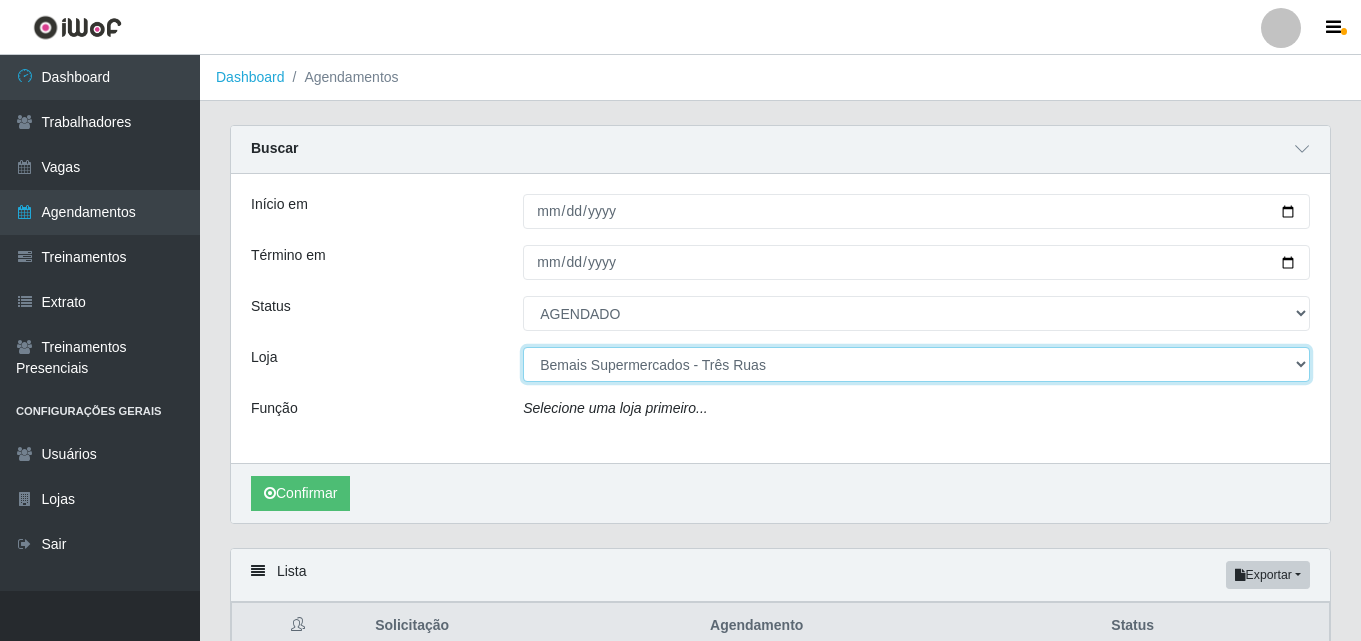 click on "[Selecione...] Bemais Supermercados - Três Ruas" at bounding box center (916, 364) 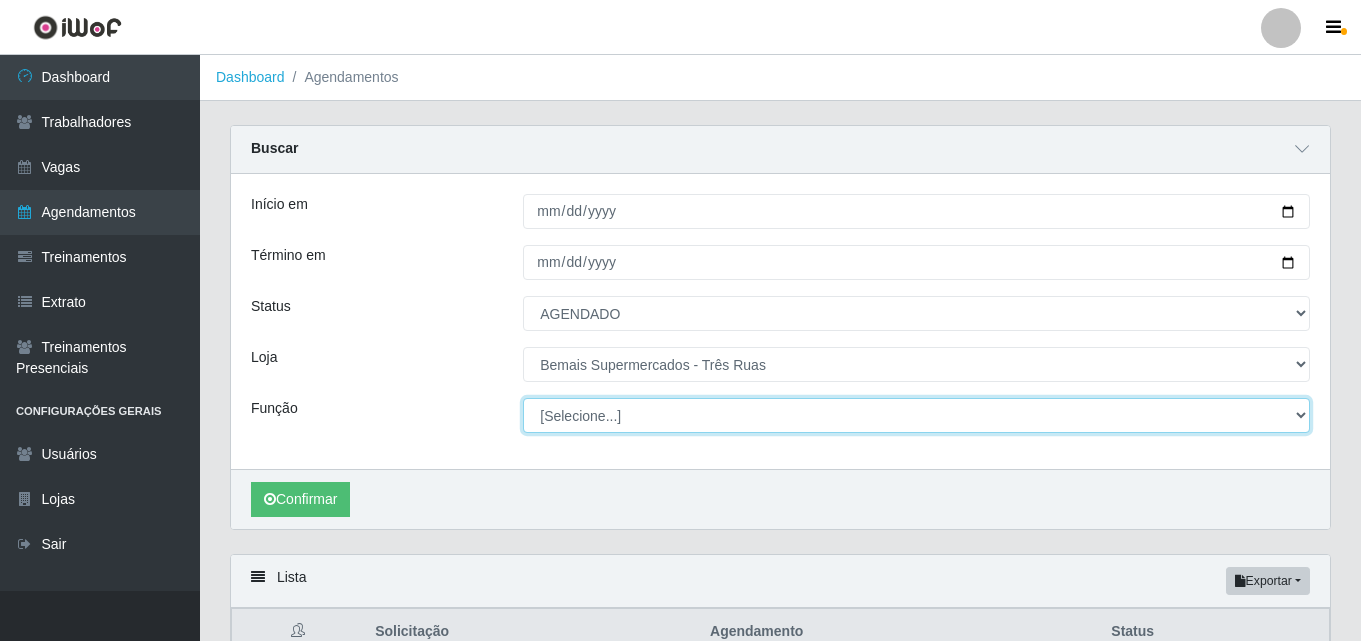 drag, startPoint x: 597, startPoint y: 381, endPoint x: 603, endPoint y: 419, distance: 38.470768 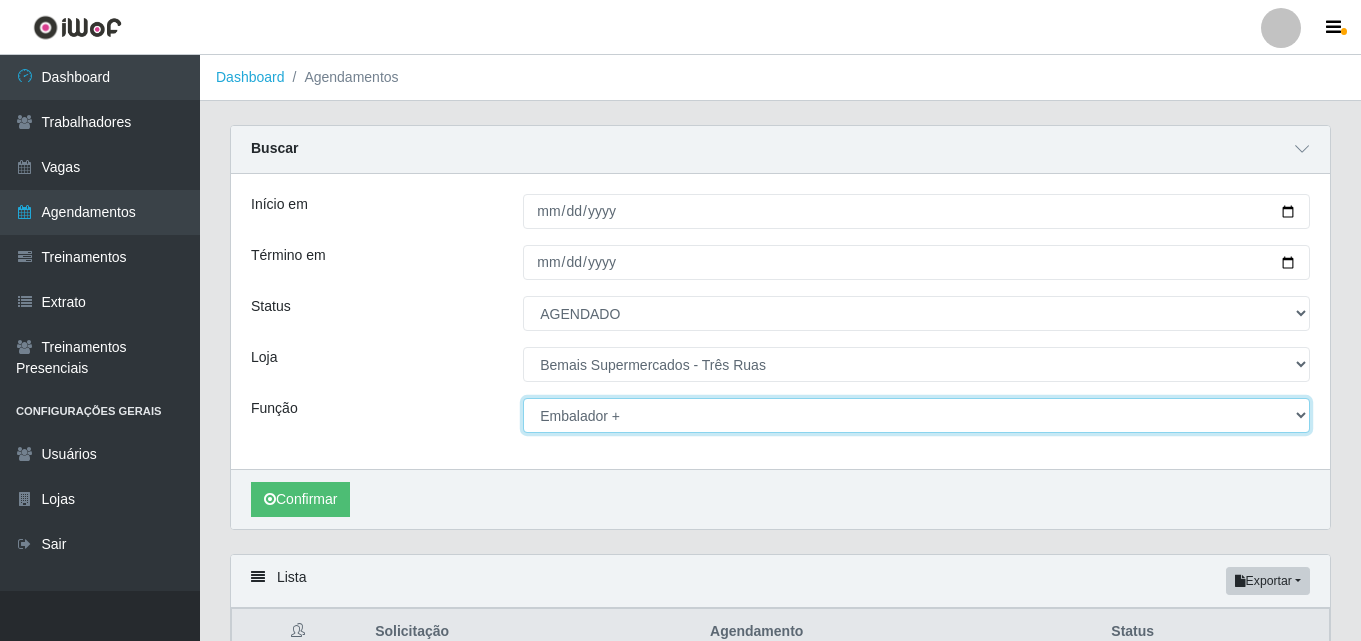 click on "[Selecione...] ASG ASG + ASG ++ Auxiliar de Depósito  Auxiliar de Depósito + Auxiliar de Depósito ++ Auxiliar de Estacionamento Auxiliar de Estacionamento + Auxiliar de Estacionamento ++ Auxiliar de Sushiman Auxiliar de Sushiman+ Auxiliar de Sushiman++ Balconista de Açougue  Balconista de Açougue + Balconista de Açougue ++ Balconista de Frios Balconista de Frios + Balconista de Frios ++ Balconista de Padaria  Balconista de Padaria + Balconista de Padaria ++ Embalador Embalador + Embalador ++ Operador de Caixa Operador de Caixa + Operador de Caixa ++ Repositor  Repositor + Repositor ++ Repositor de Hortifruti Repositor de Hortifruti + Repositor de Hortifruti ++" at bounding box center [916, 415] 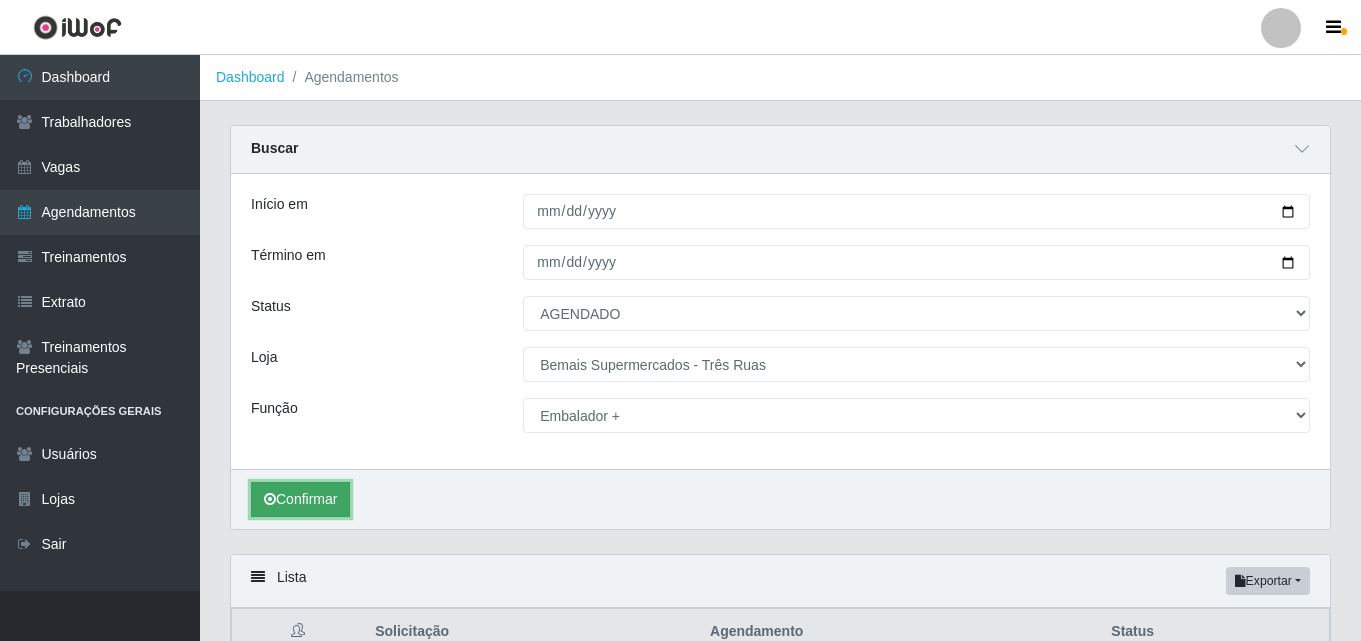 click on "Confirmar" at bounding box center (300, 499) 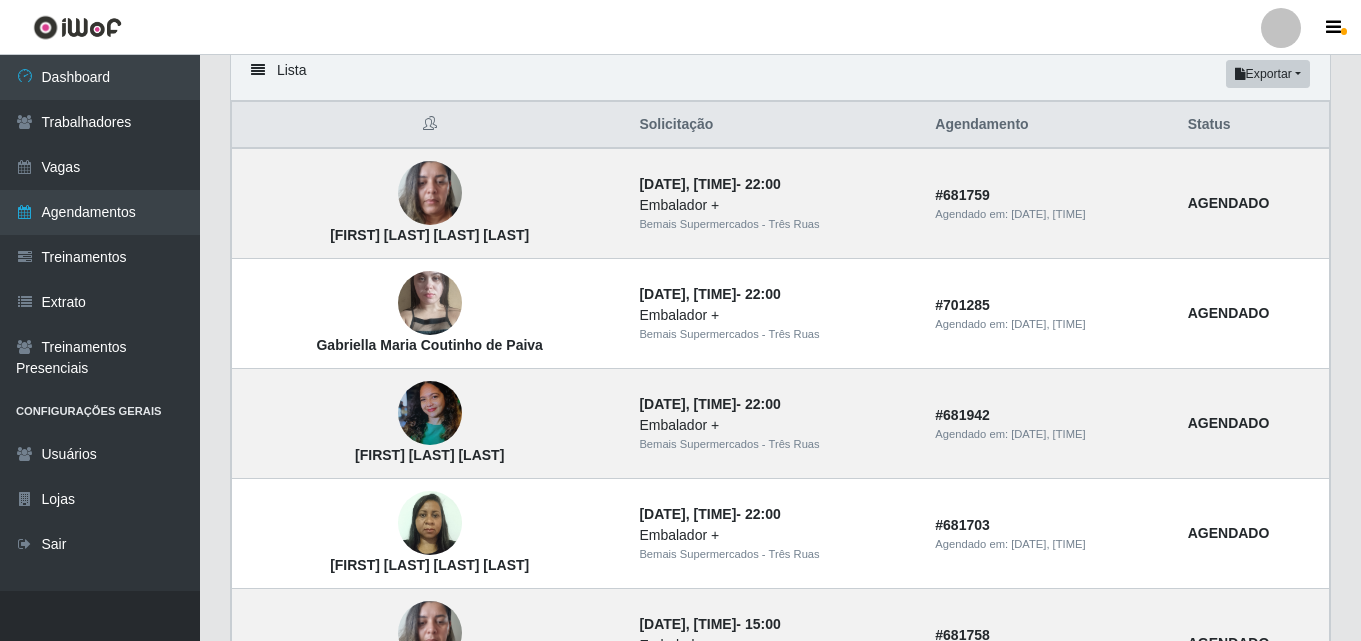 scroll, scrollTop: 452, scrollLeft: 0, axis: vertical 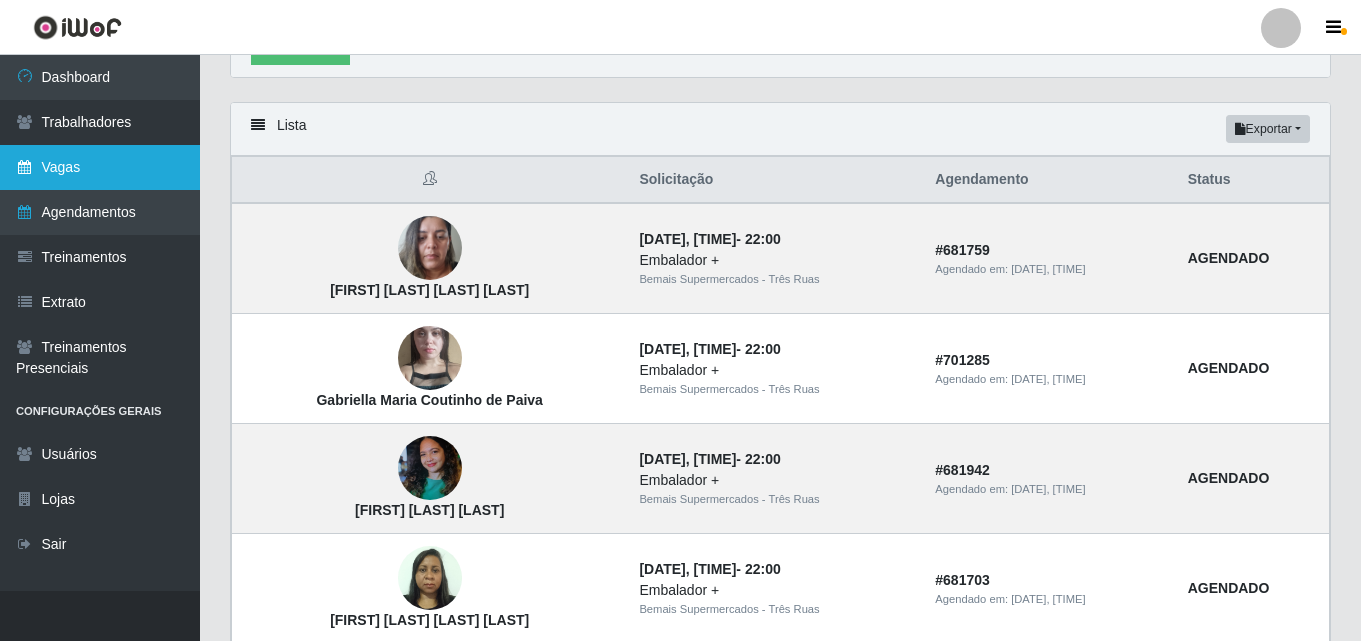 click on "Vagas" at bounding box center [100, 167] 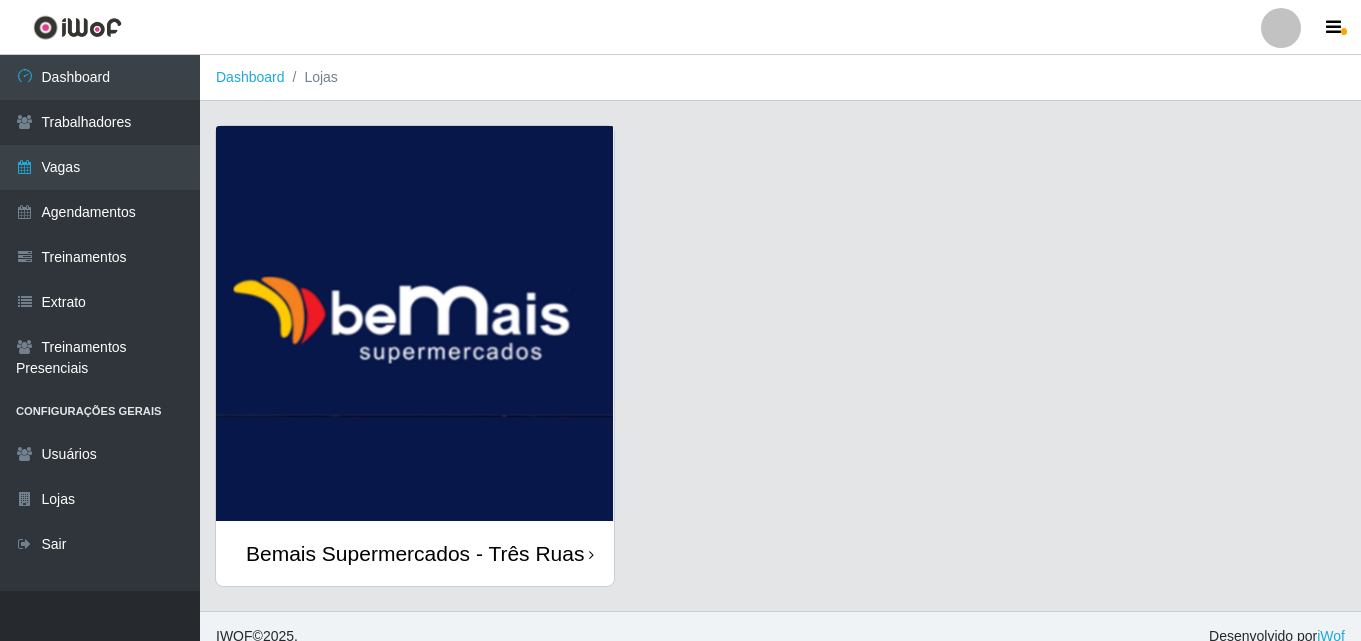 click at bounding box center (415, 323) 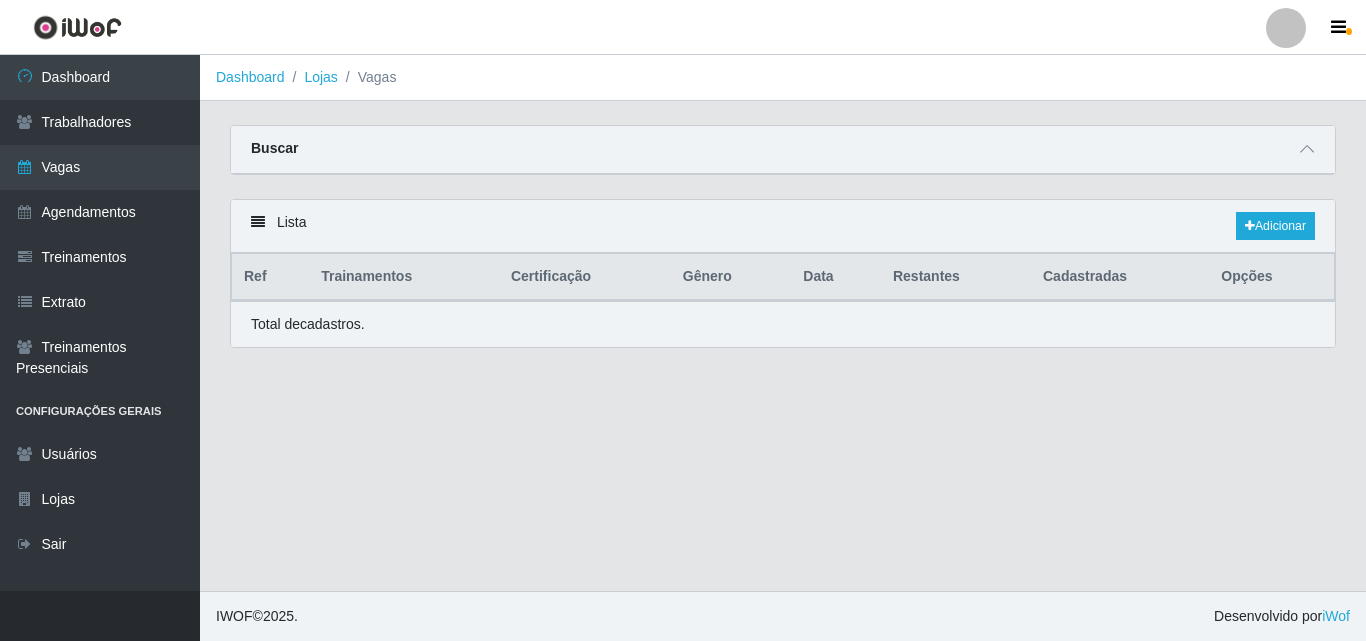 drag, startPoint x: 1299, startPoint y: 150, endPoint x: 1288, endPoint y: 152, distance: 11.18034 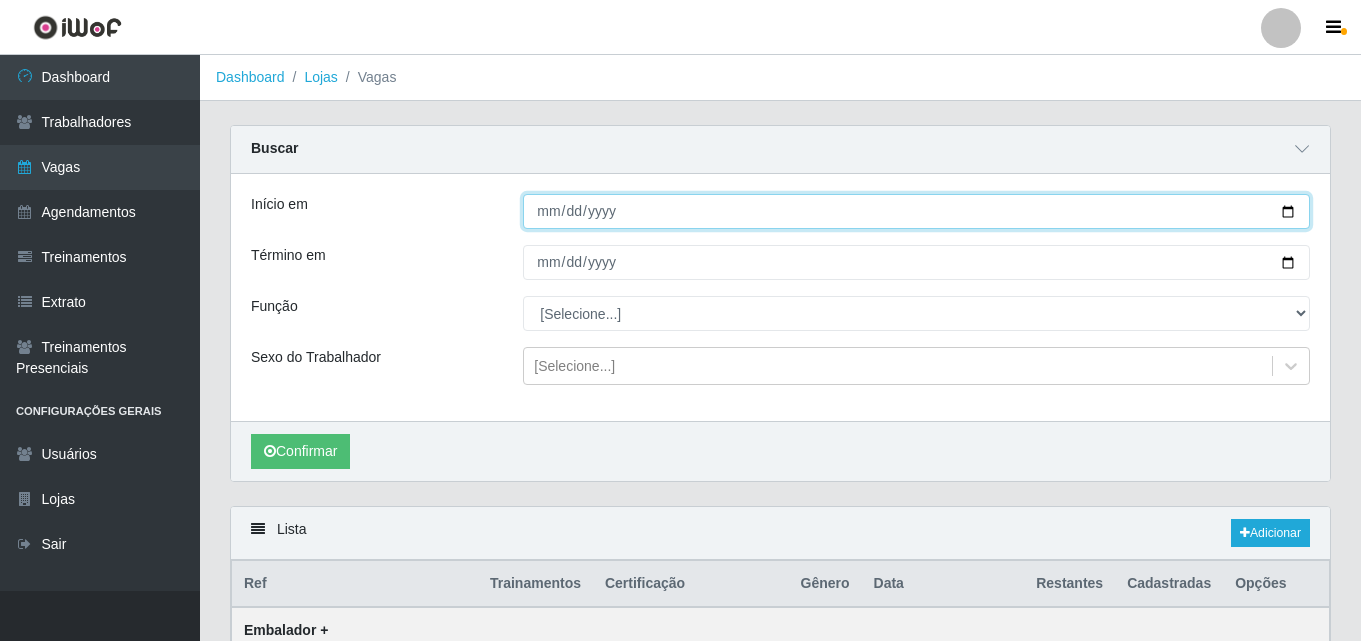 click on "Início em" at bounding box center [916, 211] 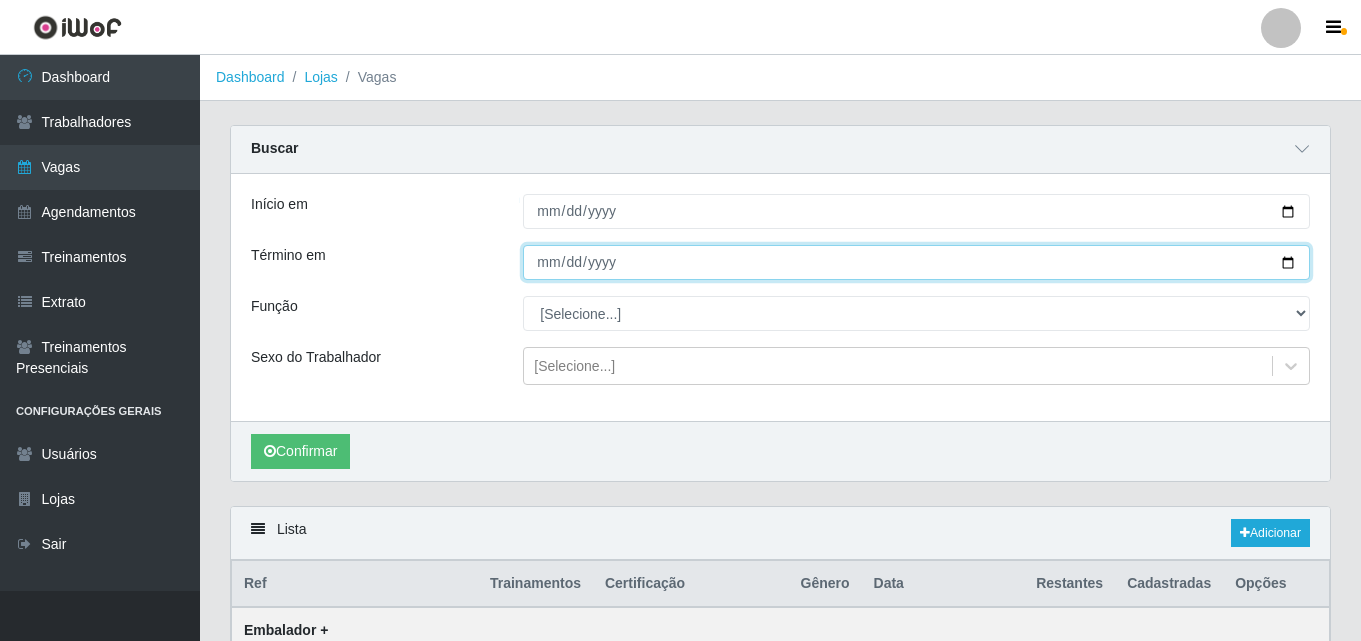 click on "Término em" at bounding box center [916, 262] 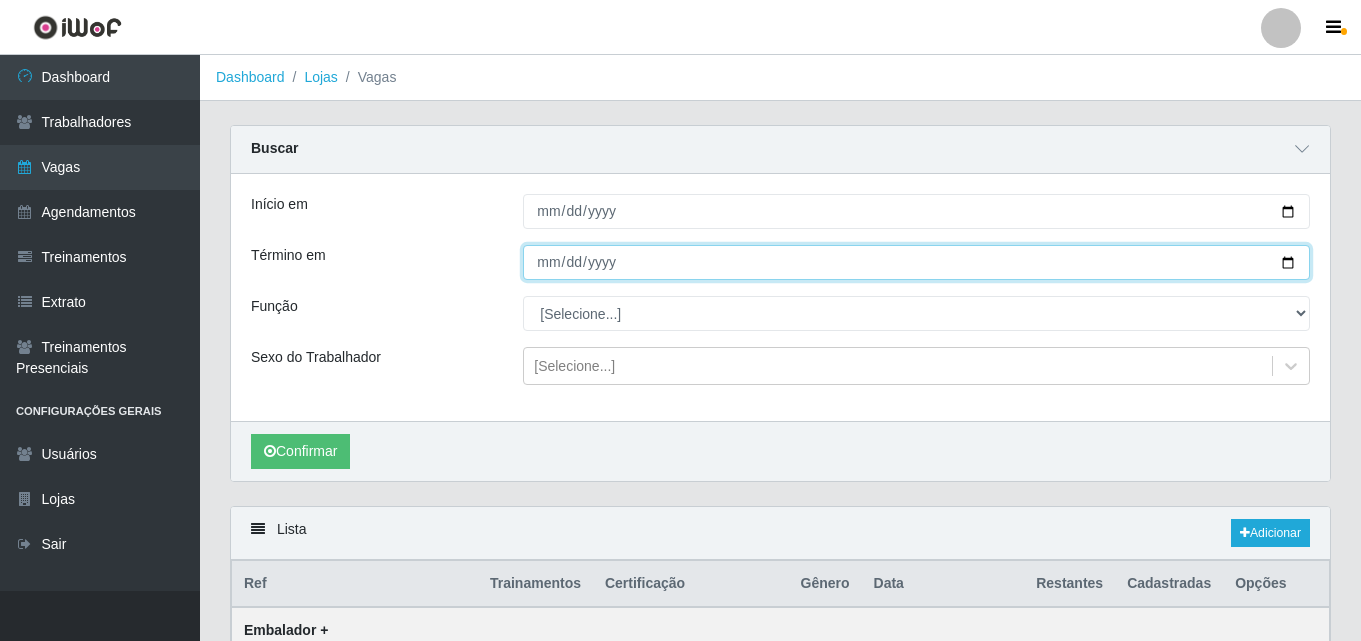 type on "[YEAR]-[MONTH]-[DAY]" 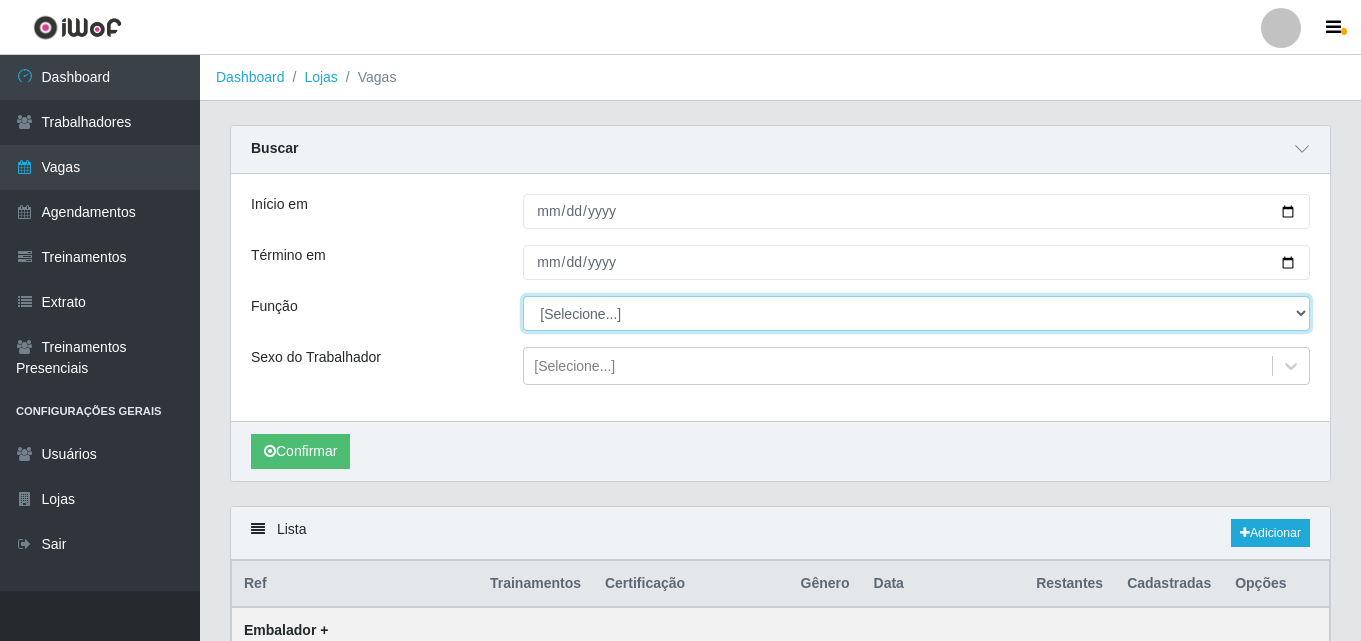 click on "[Selecione...] ASG ASG + ASG ++ Auxiliar de Depósito  Auxiliar de Depósito + Auxiliar de Depósito ++ Auxiliar de Estacionamento Auxiliar de Estacionamento + Auxiliar de Estacionamento ++ Auxiliar de Sushiman Auxiliar de Sushiman+ Auxiliar de Sushiman++ Balconista de Açougue  Balconista de Açougue + Balconista de Açougue ++ Balconista de Frios Balconista de Frios + Balconista de Frios ++ Balconista de Padaria  Balconista de Padaria + Balconista de Padaria ++ Embalador Embalador + Embalador ++ Operador de Caixa Operador de Caixa + Operador de Caixa ++ Repositor  Repositor + Repositor ++ Repositor de Hortifruti Repositor de Hortifruti + Repositor de Hortifruti ++" at bounding box center (916, 313) 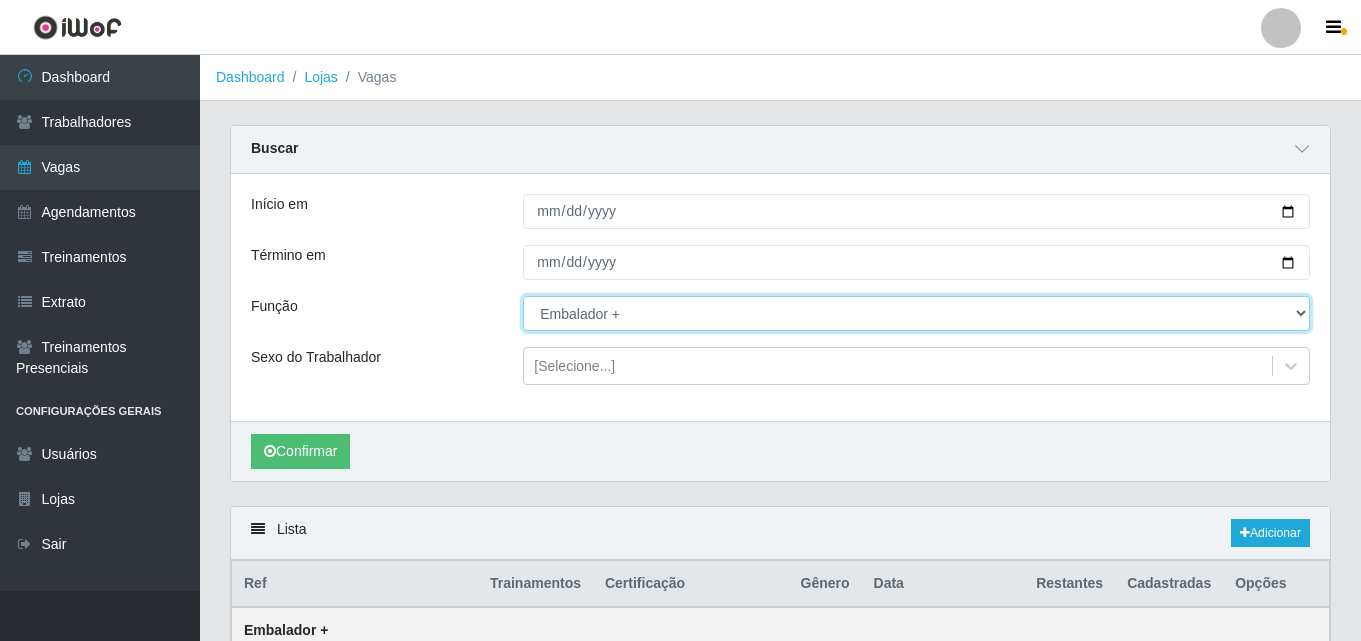 click on "[Selecione...] ASG ASG + ASG ++ Auxiliar de Depósito  Auxiliar de Depósito + Auxiliar de Depósito ++ Auxiliar de Estacionamento Auxiliar de Estacionamento + Auxiliar de Estacionamento ++ Auxiliar de Sushiman Auxiliar de Sushiman+ Auxiliar de Sushiman++ Balconista de Açougue  Balconista de Açougue + Balconista de Açougue ++ Balconista de Frios Balconista de Frios + Balconista de Frios ++ Balconista de Padaria  Balconista de Padaria + Balconista de Padaria ++ Embalador Embalador + Embalador ++ Operador de Caixa Operador de Caixa + Operador de Caixa ++ Repositor  Repositor + Repositor ++ Repositor de Hortifruti Repositor de Hortifruti + Repositor de Hortifruti ++" at bounding box center (916, 313) 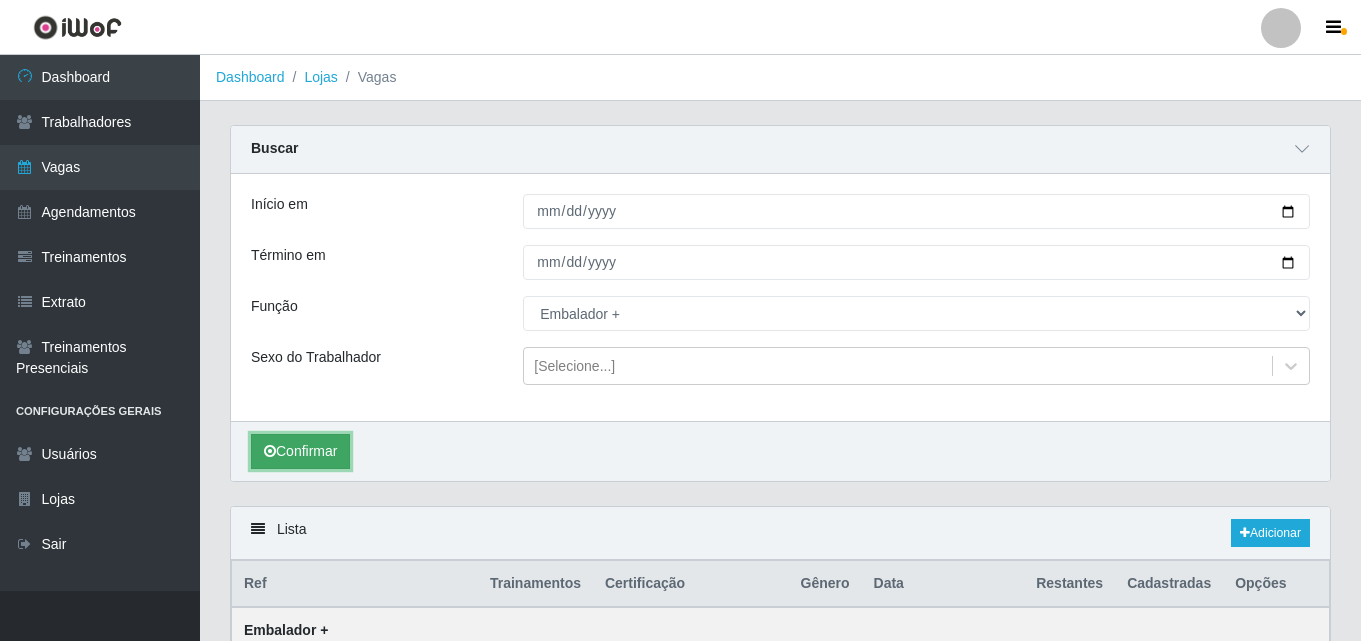 click on "Confirmar" at bounding box center [300, 451] 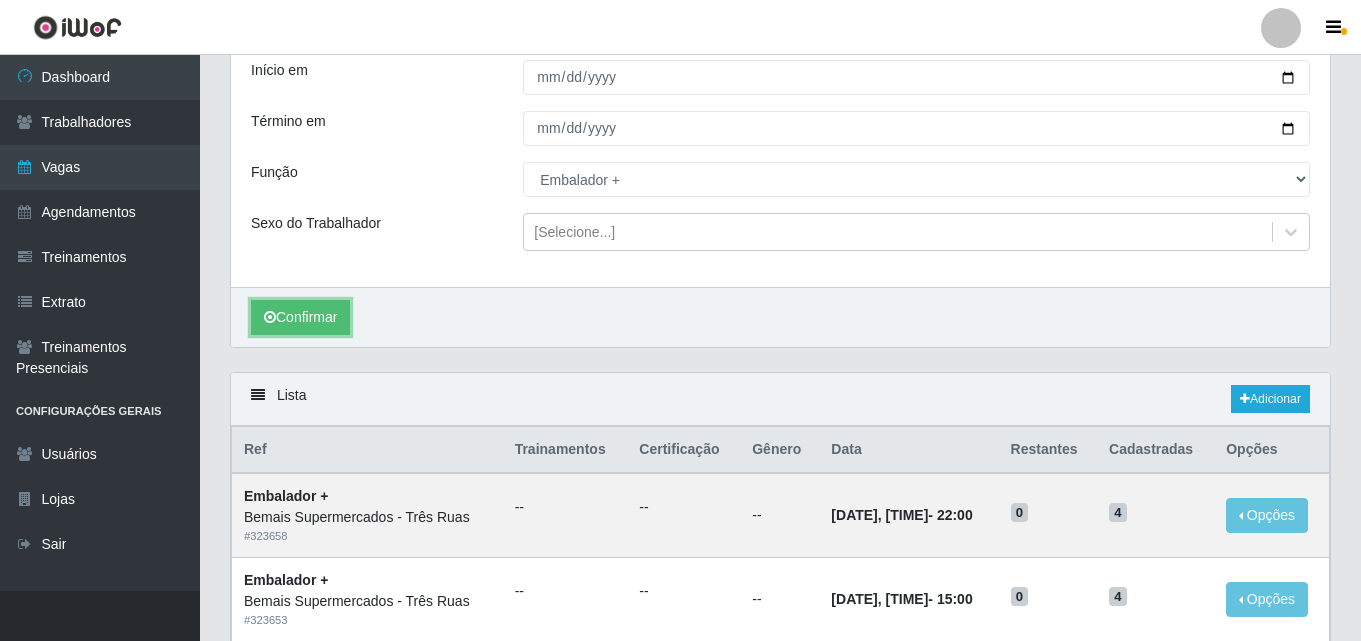 scroll, scrollTop: 100, scrollLeft: 0, axis: vertical 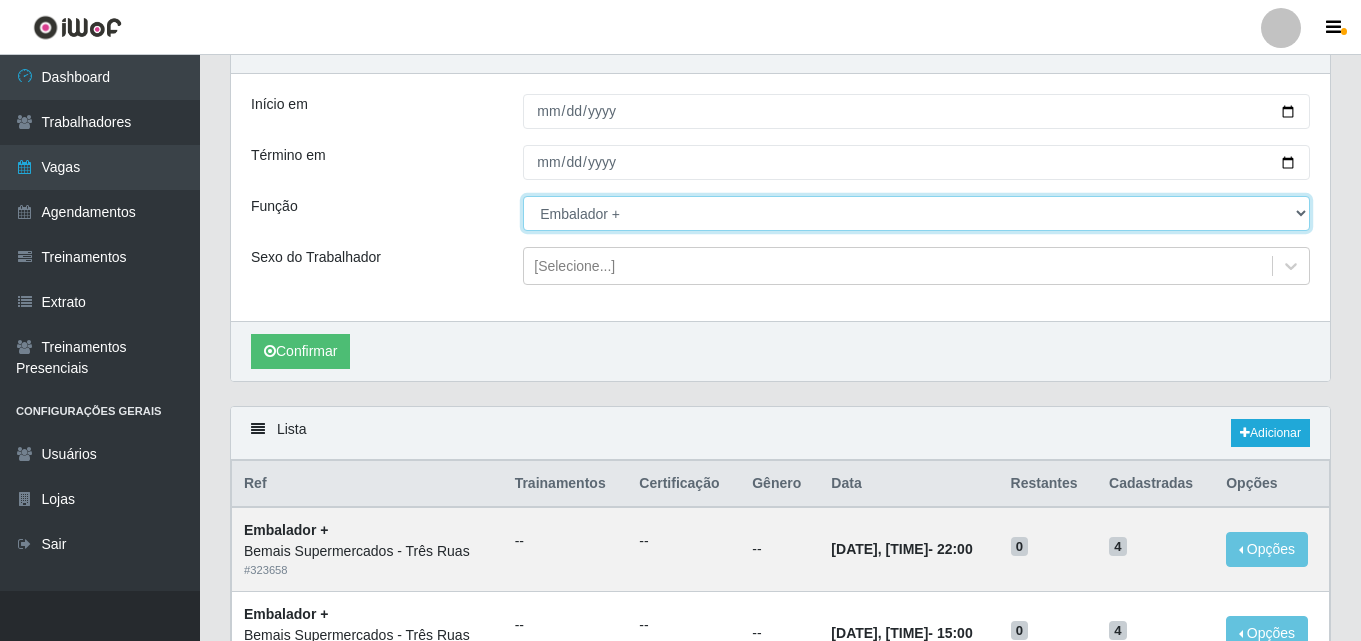 click on "[Selecione...] ASG ASG + ASG ++ Auxiliar de Depósito  Auxiliar de Depósito + Auxiliar de Depósito ++ Auxiliar de Estacionamento Auxiliar de Estacionamento + Auxiliar de Estacionamento ++ Auxiliar de Sushiman Auxiliar de Sushiman+ Auxiliar de Sushiman++ Balconista de Açougue  Balconista de Açougue + Balconista de Açougue ++ Balconista de Frios Balconista de Frios + Balconista de Frios ++ Balconista de Padaria  Balconista de Padaria + Balconista de Padaria ++ Embalador Embalador + Embalador ++ Operador de Caixa Operador de Caixa + Operador de Caixa ++ Repositor  Repositor + Repositor ++ Repositor de Hortifruti Repositor de Hortifruti + Repositor de Hortifruti ++" at bounding box center (916, 213) 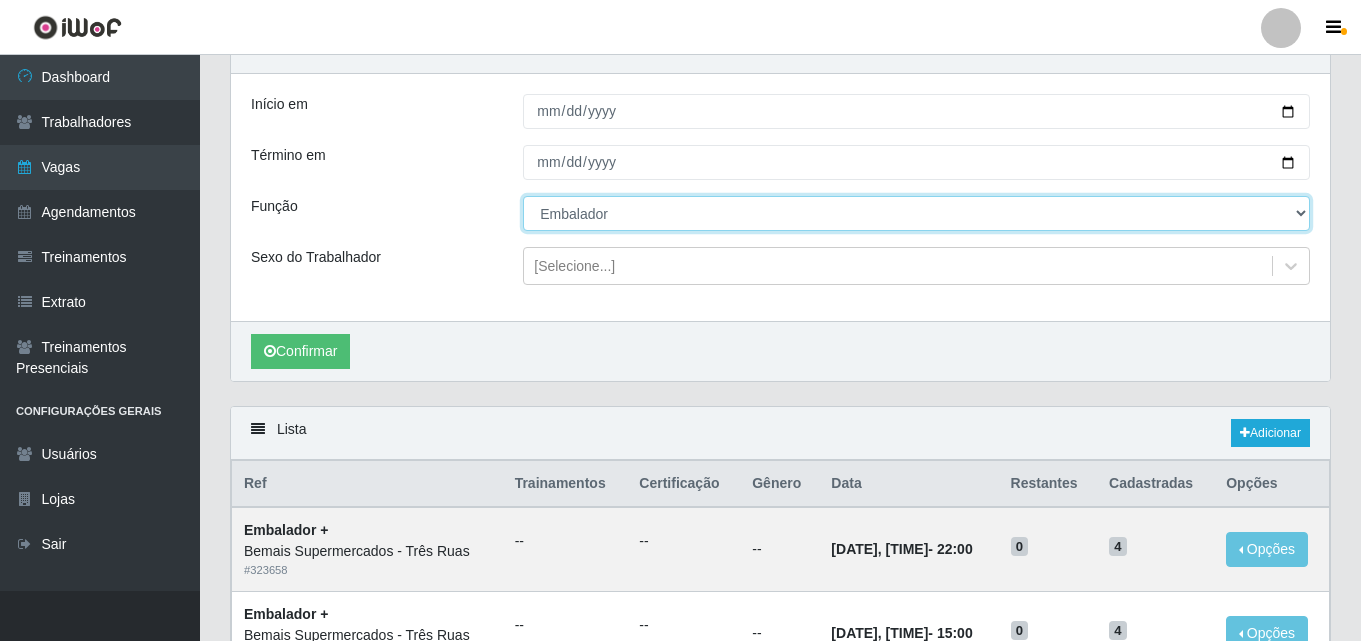 click on "[Selecione...] ASG ASG + ASG ++ Auxiliar de Depósito  Auxiliar de Depósito + Auxiliar de Depósito ++ Auxiliar de Estacionamento Auxiliar de Estacionamento + Auxiliar de Estacionamento ++ Auxiliar de Sushiman Auxiliar de Sushiman+ Auxiliar de Sushiman++ Balconista de Açougue  Balconista de Açougue + Balconista de Açougue ++ Balconista de Frios Balconista de Frios + Balconista de Frios ++ Balconista de Padaria  Balconista de Padaria + Balconista de Padaria ++ Embalador Embalador + Embalador ++ Operador de Caixa Operador de Caixa + Operador de Caixa ++ Repositor  Repositor + Repositor ++ Repositor de Hortifruti Repositor de Hortifruti + Repositor de Hortifruti ++" at bounding box center [916, 213] 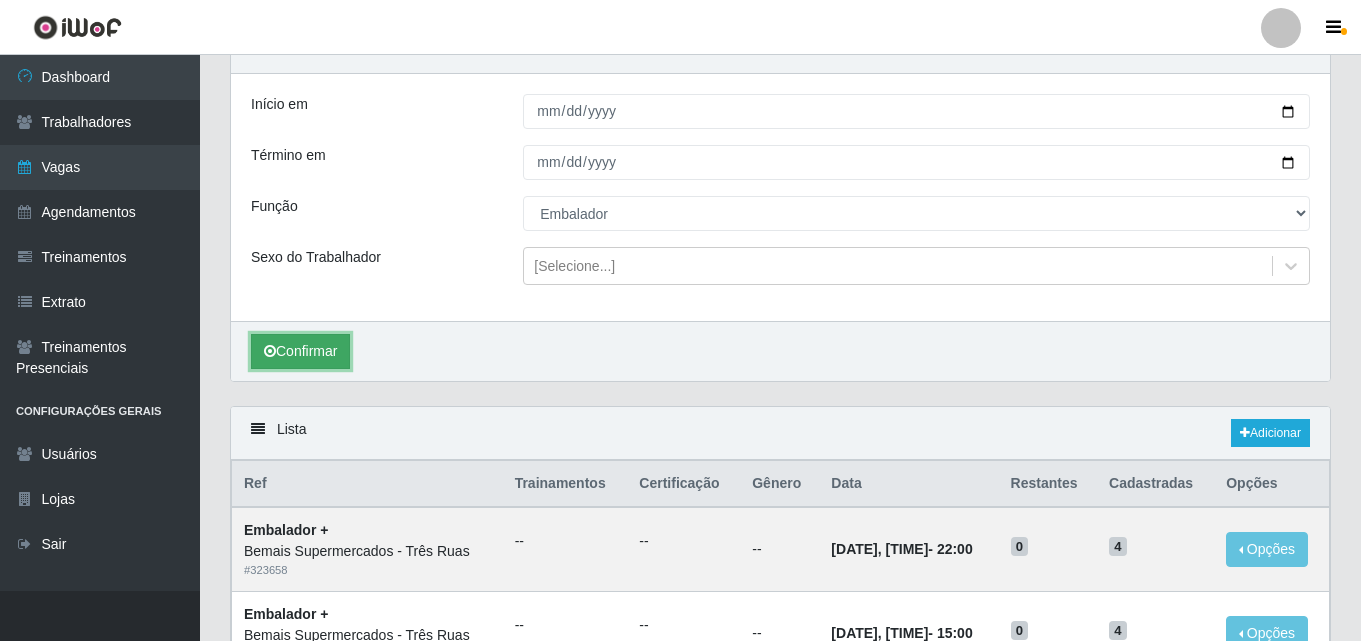 click on "Confirmar" at bounding box center [300, 351] 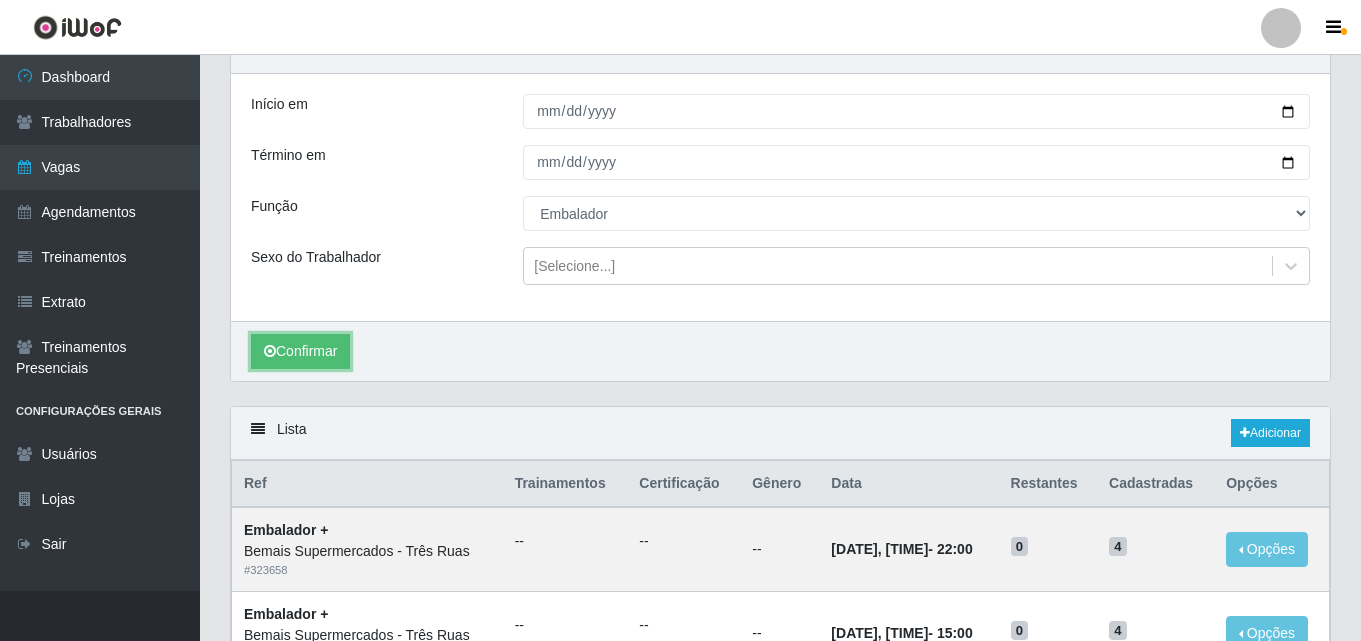 scroll, scrollTop: 89, scrollLeft: 0, axis: vertical 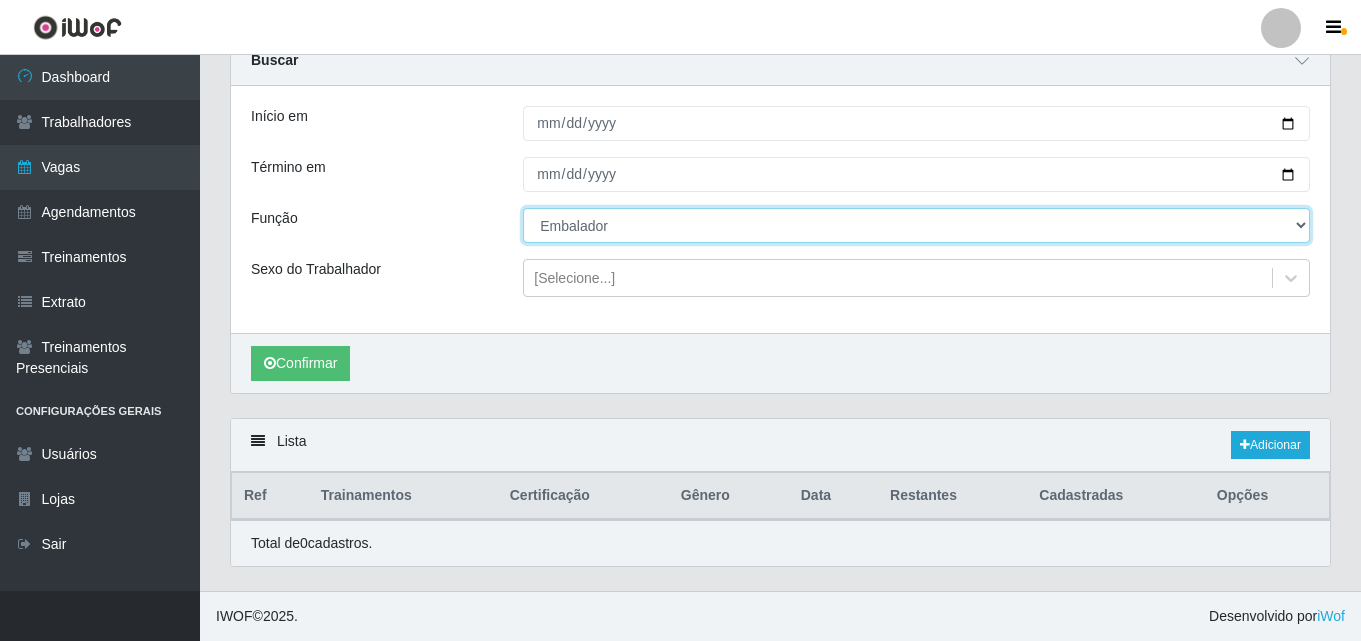 click on "[Selecione...] ASG ASG + ASG ++ Auxiliar de Depósito  Auxiliar de Depósito + Auxiliar de Depósito ++ Auxiliar de Estacionamento Auxiliar de Estacionamento + Auxiliar de Estacionamento ++ Auxiliar de Sushiman Auxiliar de Sushiman+ Auxiliar de Sushiman++ Balconista de Açougue  Balconista de Açougue + Balconista de Açougue ++ Balconista de Frios Balconista de Frios + Balconista de Frios ++ Balconista de Padaria  Balconista de Padaria + Balconista de Padaria ++ Embalador Embalador + Embalador ++ Operador de Caixa Operador de Caixa + Operador de Caixa ++ Repositor  Repositor + Repositor ++ Repositor de Hortifruti Repositor de Hortifruti + Repositor de Hortifruti ++" at bounding box center [916, 225] 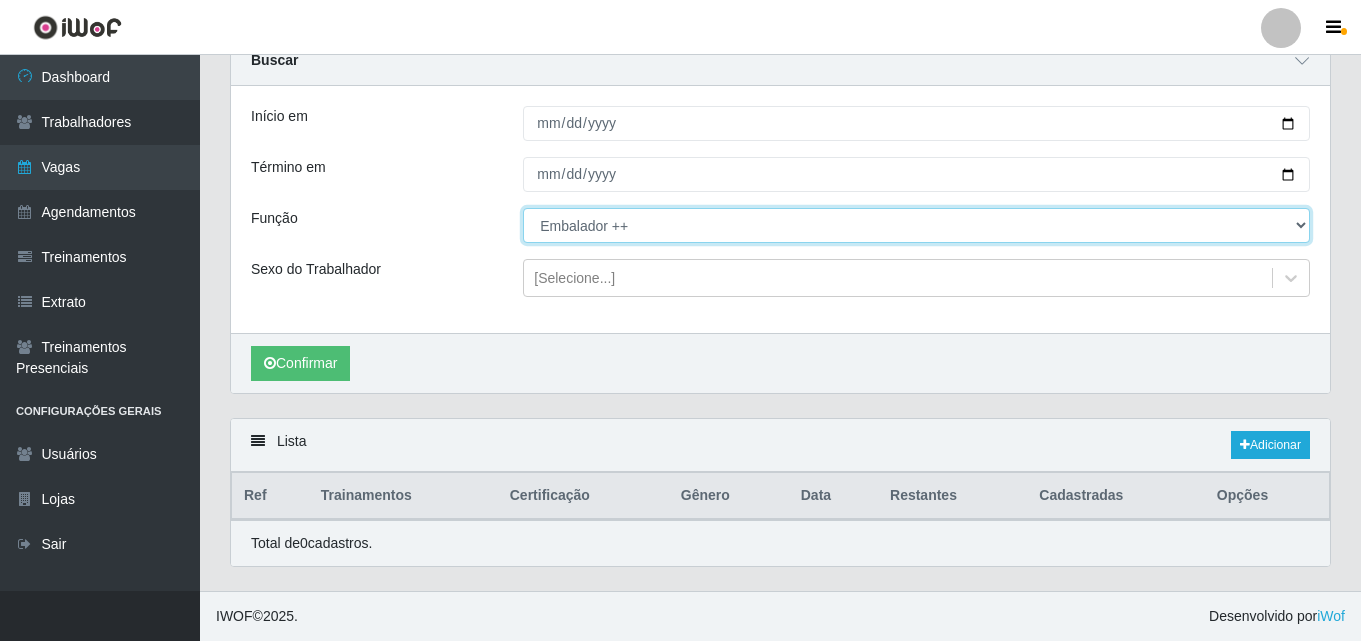 click on "[Selecione...] ASG ASG + ASG ++ Auxiliar de Depósito  Auxiliar de Depósito + Auxiliar de Depósito ++ Auxiliar de Estacionamento Auxiliar de Estacionamento + Auxiliar de Estacionamento ++ Auxiliar de Sushiman Auxiliar de Sushiman+ Auxiliar de Sushiman++ Balconista de Açougue  Balconista de Açougue + Balconista de Açougue ++ Balconista de Frios Balconista de Frios + Balconista de Frios ++ Balconista de Padaria  Balconista de Padaria + Balconista de Padaria ++ Embalador Embalador + Embalador ++ Operador de Caixa Operador de Caixa + Operador de Caixa ++ Repositor  Repositor + Repositor ++ Repositor de Hortifruti Repositor de Hortifruti + Repositor de Hortifruti ++" at bounding box center [916, 225] 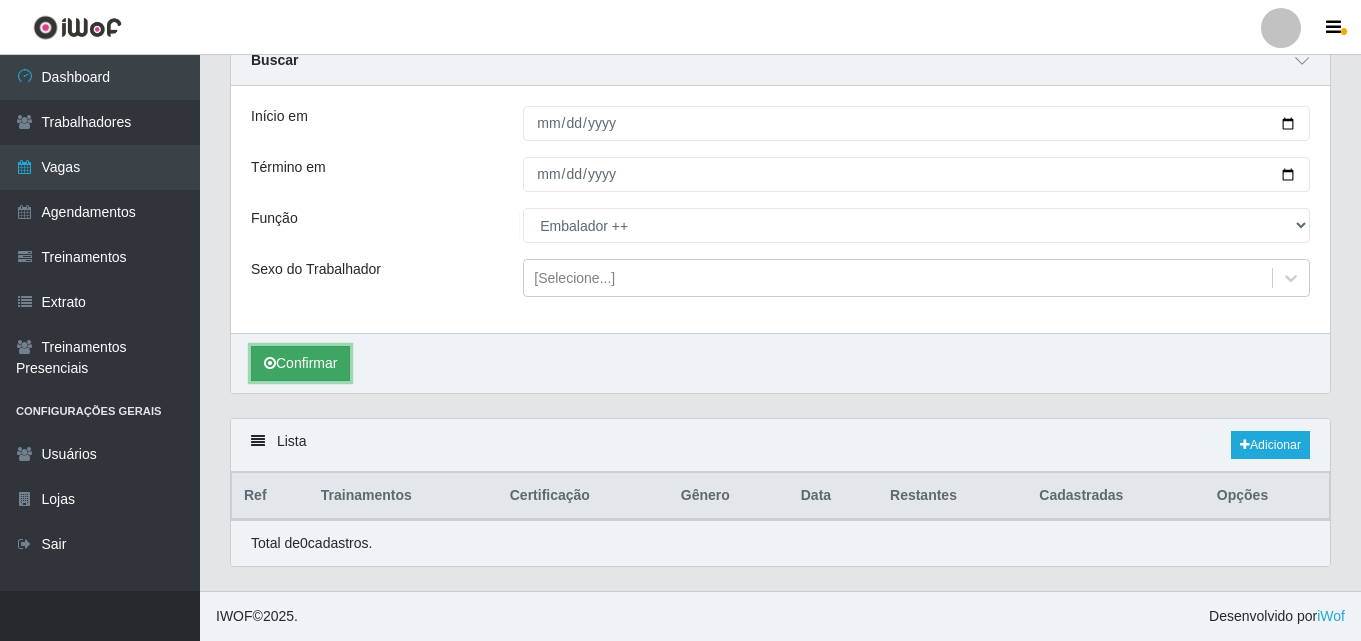 click on "Confirmar" at bounding box center (300, 363) 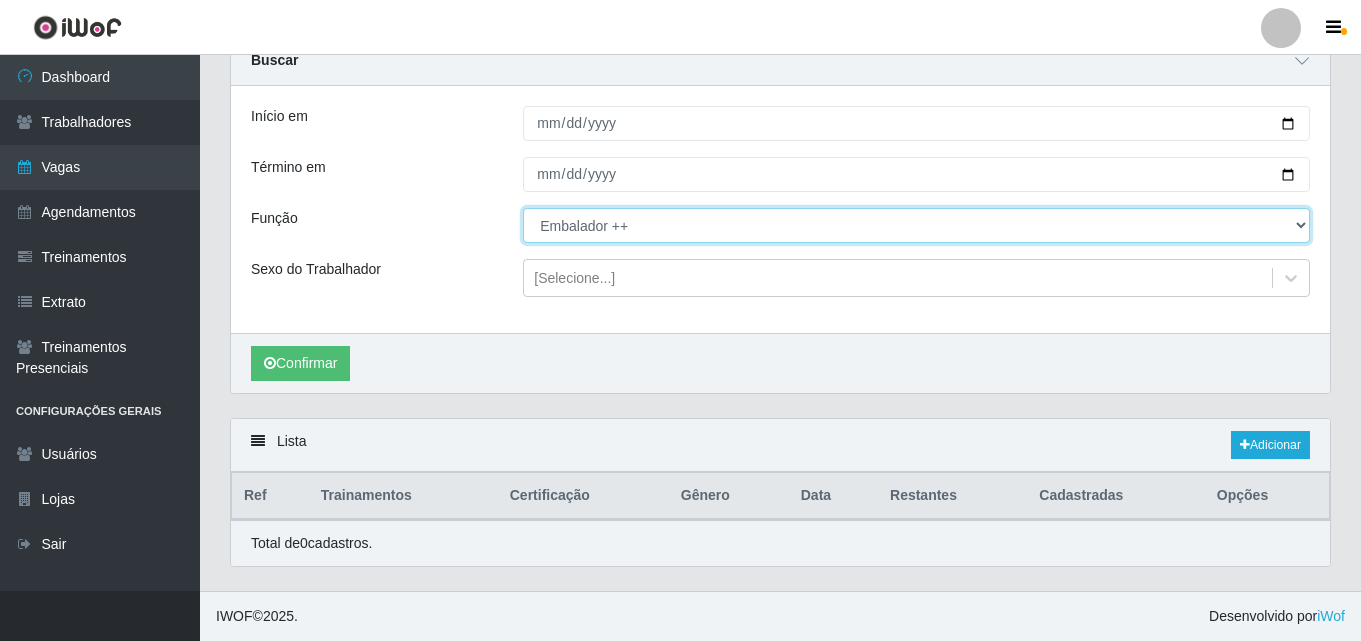 click on "[Selecione...] ASG ASG + ASG ++ Auxiliar de Depósito  Auxiliar de Depósito + Auxiliar de Depósito ++ Auxiliar de Estacionamento Auxiliar de Estacionamento + Auxiliar de Estacionamento ++ Auxiliar de Sushiman Auxiliar de Sushiman+ Auxiliar de Sushiman++ Balconista de Açougue  Balconista de Açougue + Balconista de Açougue ++ Balconista de Frios Balconista de Frios + Balconista de Frios ++ Balconista de Padaria  Balconista de Padaria + Balconista de Padaria ++ Embalador Embalador + Embalador ++ Operador de Caixa Operador de Caixa + Operador de Caixa ++ Repositor  Repositor + Repositor ++ Repositor de Hortifruti Repositor de Hortifruti + Repositor de Hortifruti ++" at bounding box center [916, 225] 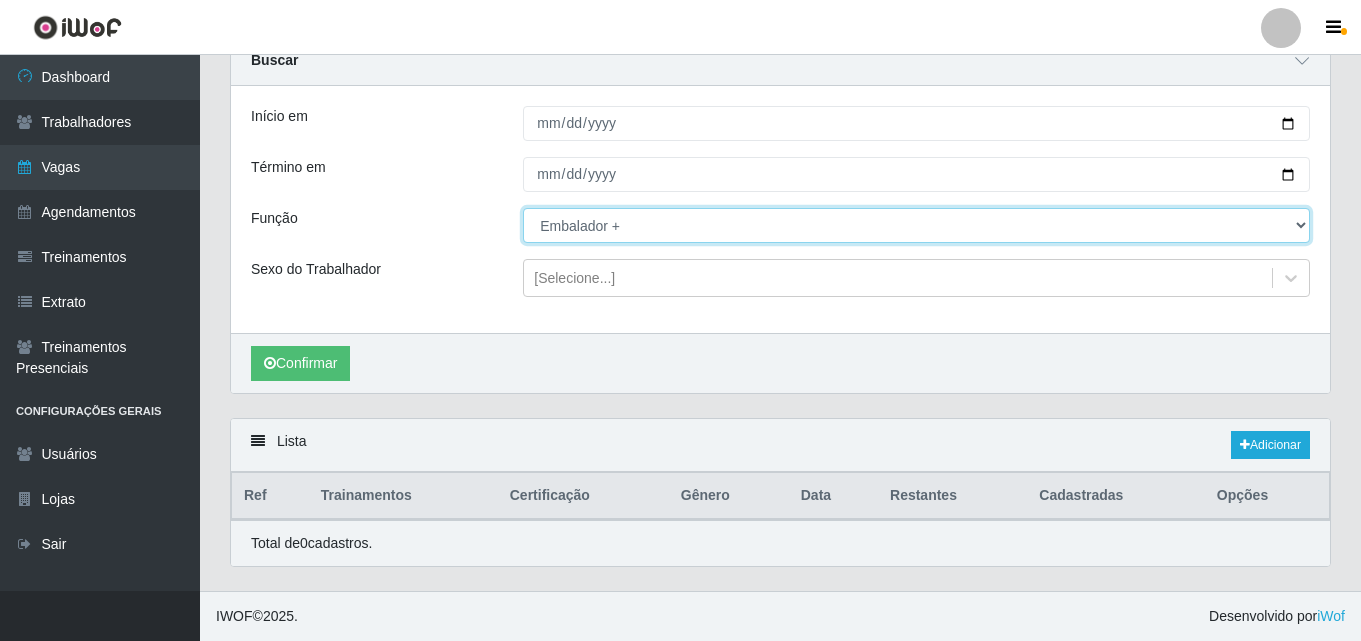 click on "[Selecione...] ASG ASG + ASG ++ Auxiliar de Depósito  Auxiliar de Depósito + Auxiliar de Depósito ++ Auxiliar de Estacionamento Auxiliar de Estacionamento + Auxiliar de Estacionamento ++ Auxiliar de Sushiman Auxiliar de Sushiman+ Auxiliar de Sushiman++ Balconista de Açougue  Balconista de Açougue + Balconista de Açougue ++ Balconista de Frios Balconista de Frios + Balconista de Frios ++ Balconista de Padaria  Balconista de Padaria + Balconista de Padaria ++ Embalador Embalador + Embalador ++ Operador de Caixa Operador de Caixa + Operador de Caixa ++ Repositor  Repositor + Repositor ++ Repositor de Hortifruti Repositor de Hortifruti + Repositor de Hortifruti ++" at bounding box center [916, 225] 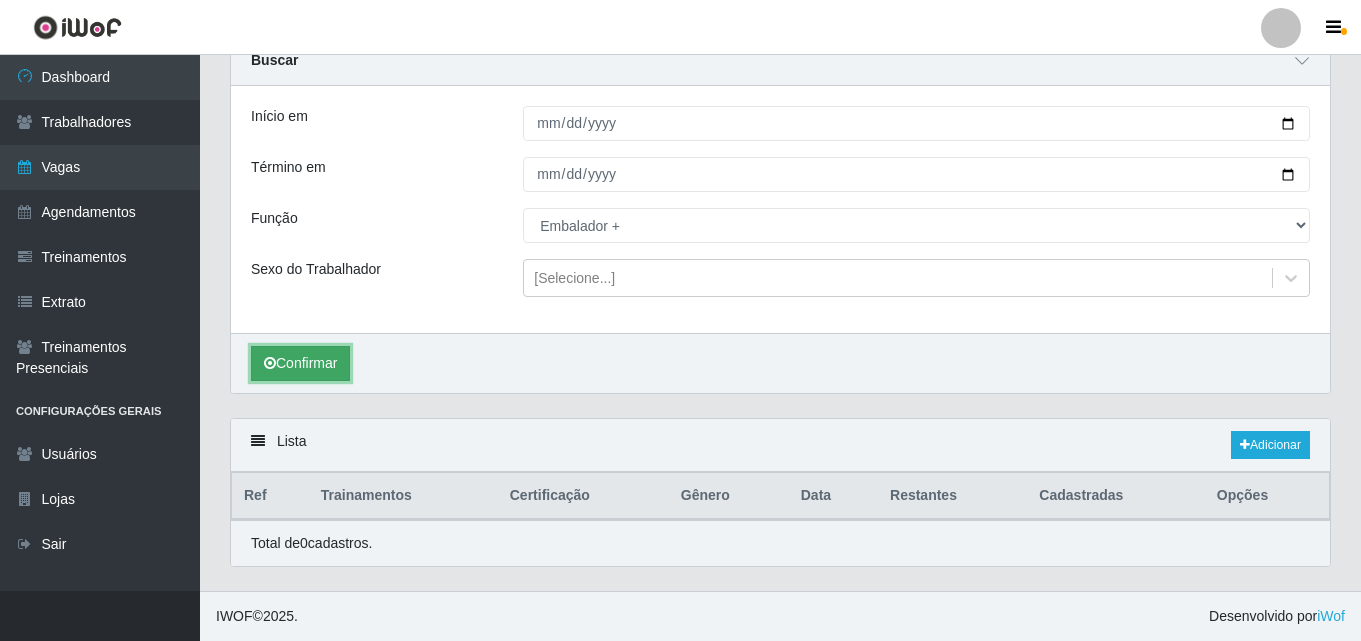 click on "Confirmar" at bounding box center [300, 363] 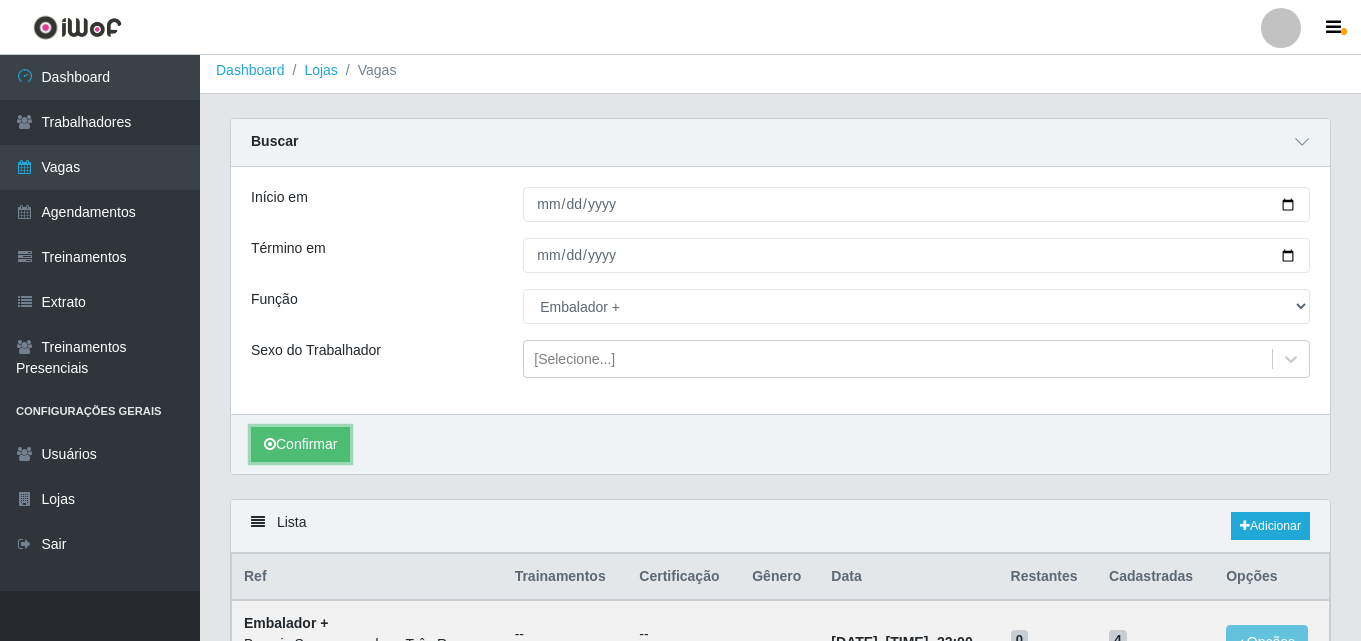 scroll, scrollTop: 0, scrollLeft: 0, axis: both 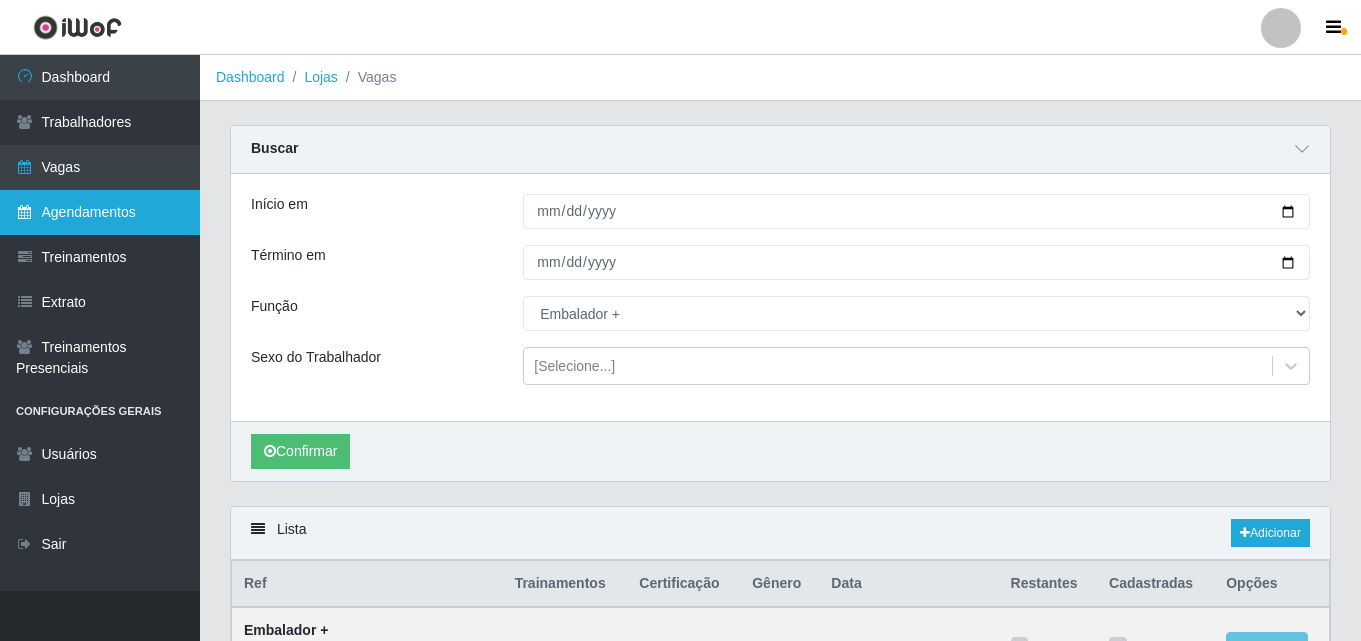 click on "Agendamentos" at bounding box center (100, 212) 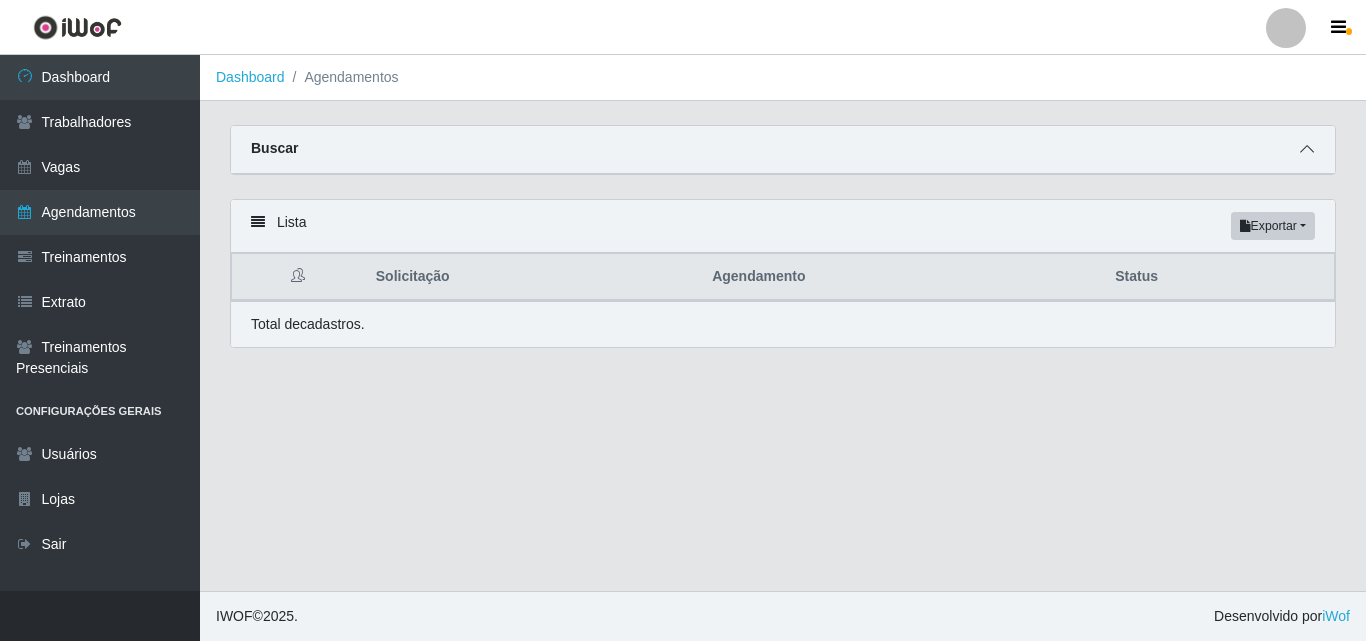 click at bounding box center (1307, 149) 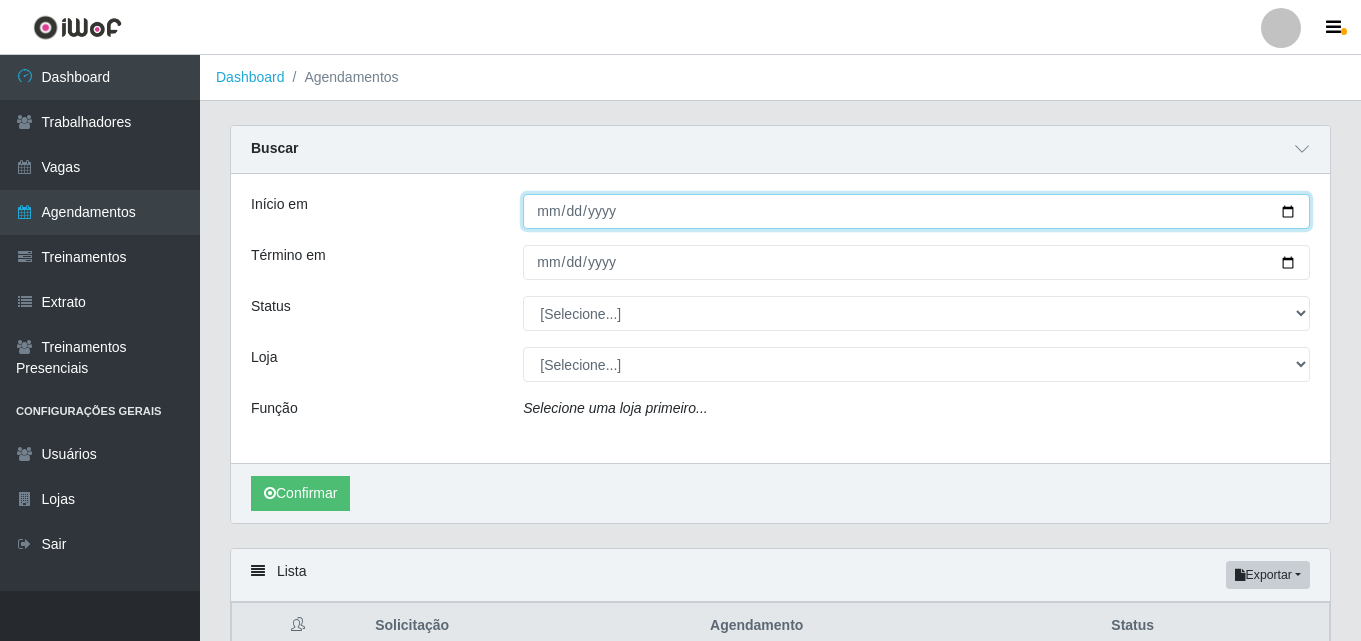 click on "Início em" at bounding box center (916, 211) 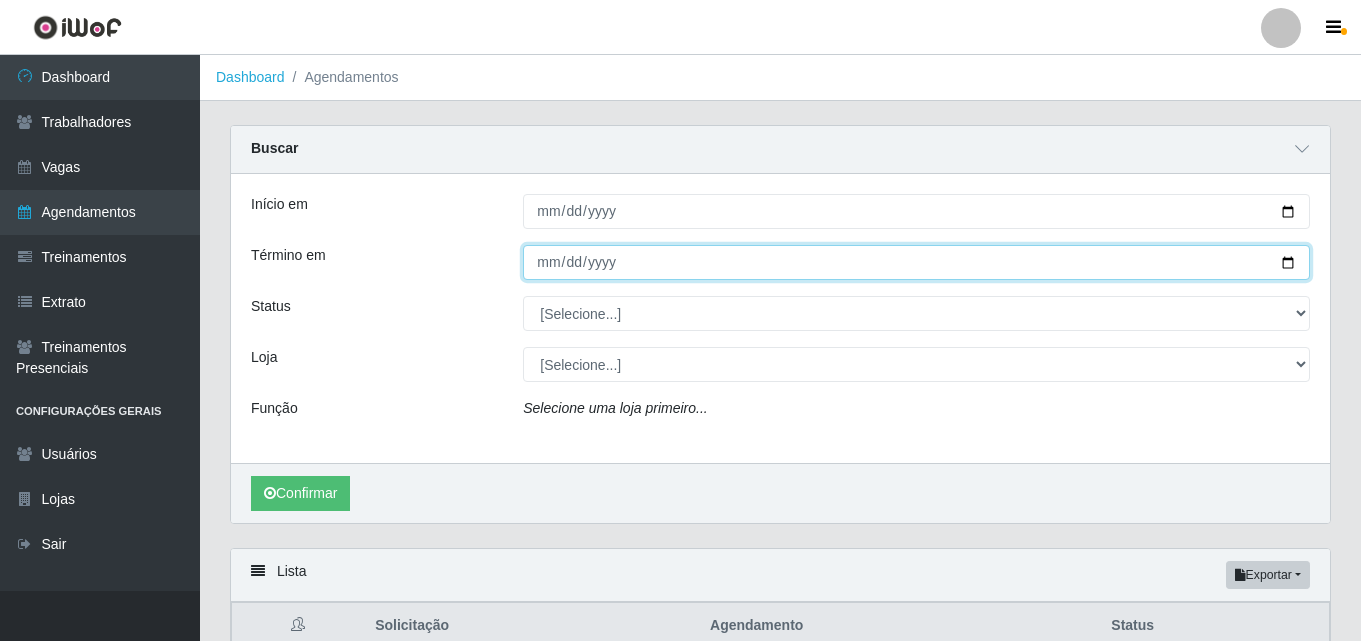 click on "Término em" at bounding box center (916, 262) 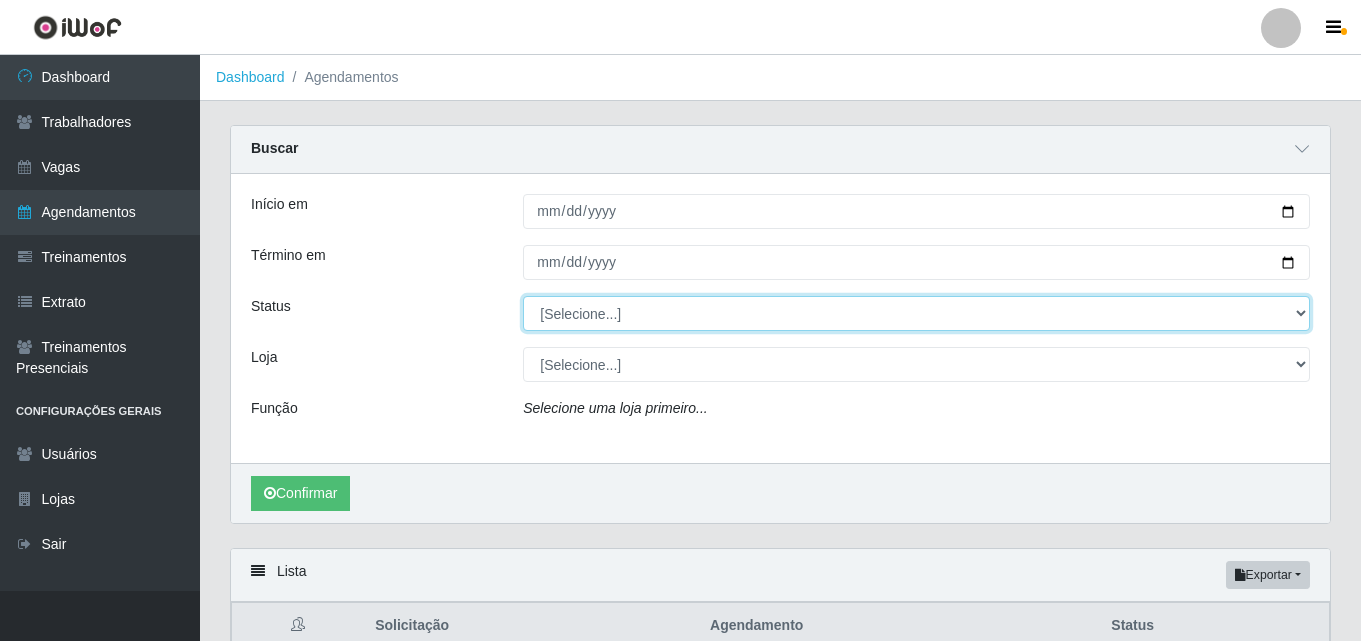 click on "[Selecione...] AGENDADO AGUARDANDO LIBERAR EM ANDAMENTO EM REVISÃO FINALIZADO CANCELADO FALTA" at bounding box center [916, 313] 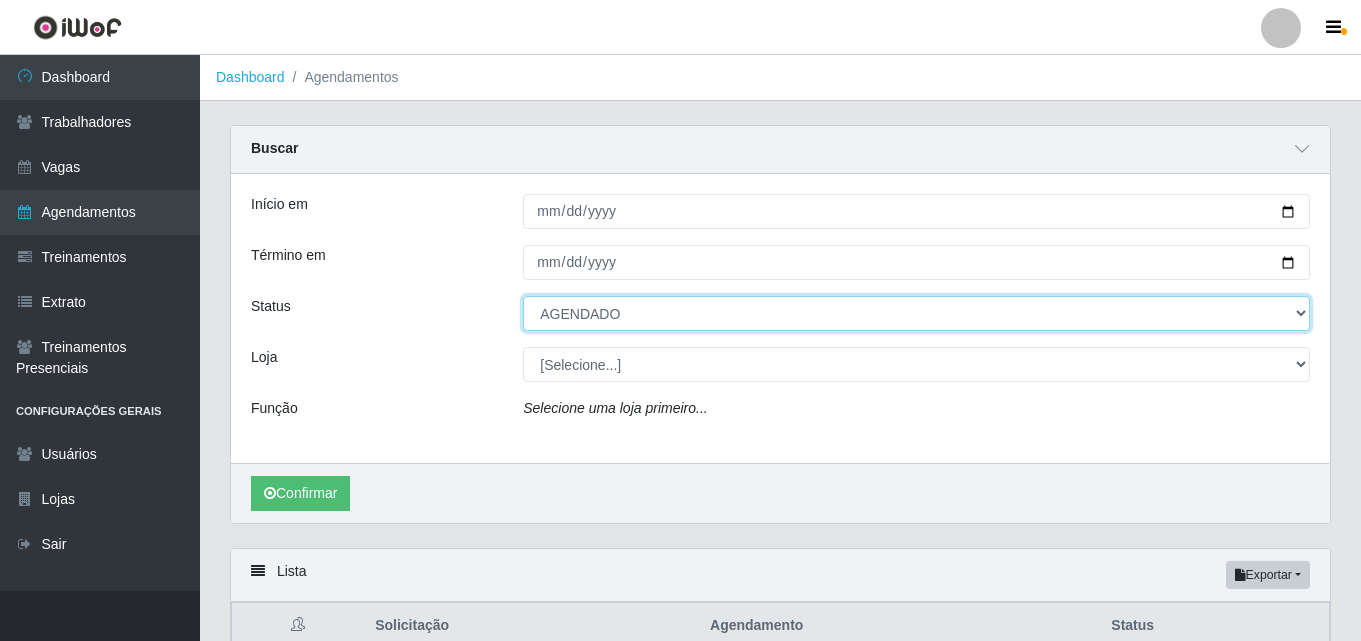 click on "[Selecione...] AGENDADO AGUARDANDO LIBERAR EM ANDAMENTO EM REVISÃO FINALIZADO CANCELADO FALTA" at bounding box center [916, 313] 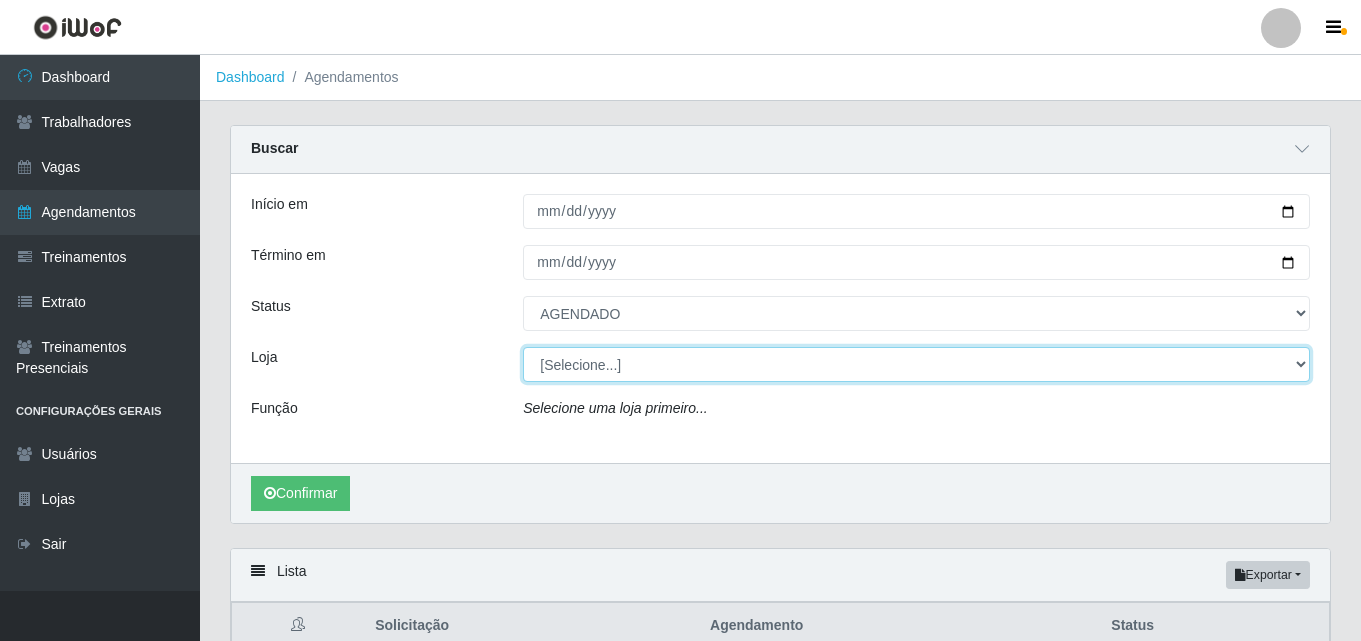 click on "[Selecione...] Bemais Supermercados - Três Ruas" at bounding box center (916, 364) 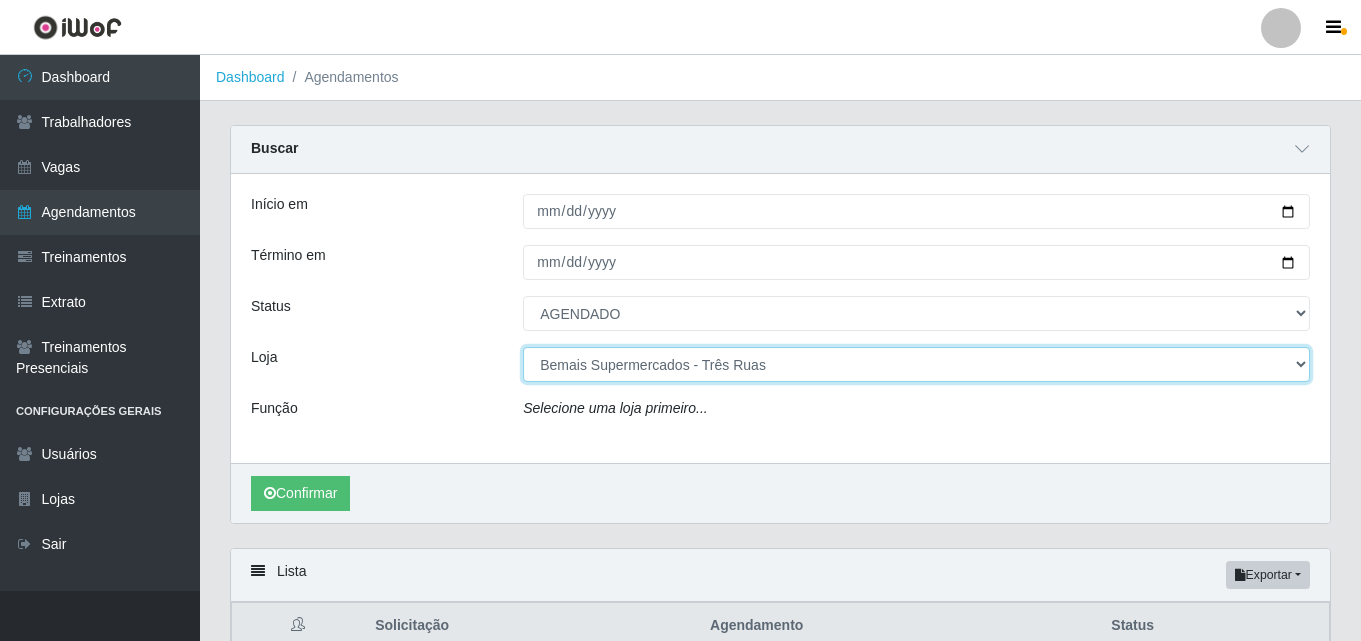 click on "[Selecione...] Bemais Supermercados - Três Ruas" at bounding box center [916, 364] 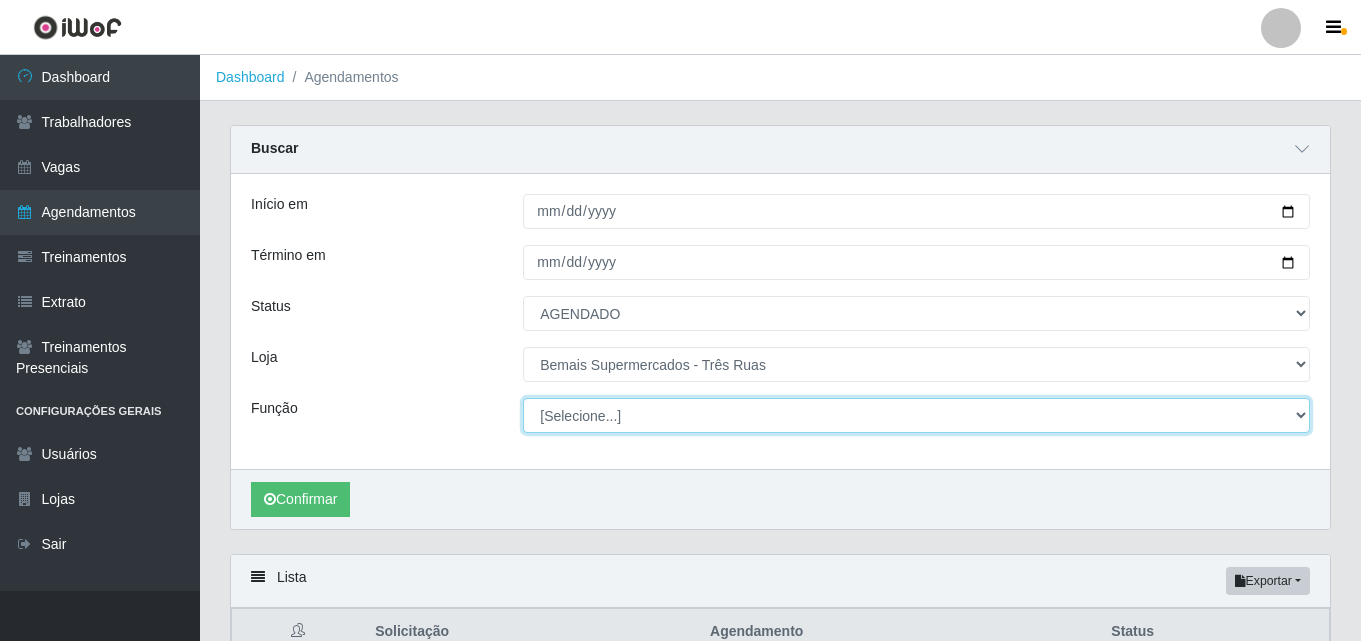click on "[Selecione...] ASG ASG + ASG ++ Auxiliar de Depósito  Auxiliar de Depósito + Auxiliar de Depósito ++ Auxiliar de Estacionamento Auxiliar de Estacionamento + Auxiliar de Estacionamento ++ Auxiliar de Sushiman Auxiliar de Sushiman+ Auxiliar de Sushiman++ Balconista de Açougue  Balconista de Açougue + Balconista de Açougue ++ Balconista de Frios Balconista de Frios + Balconista de Frios ++ Balconista de Padaria  Balconista de Padaria + Balconista de Padaria ++ Embalador Embalador + Embalador ++ Operador de Caixa Operador de Caixa + Operador de Caixa ++ Repositor  Repositor + Repositor ++ Repositor de Hortifruti Repositor de Hortifruti + Repositor de Hortifruti ++" at bounding box center (916, 415) 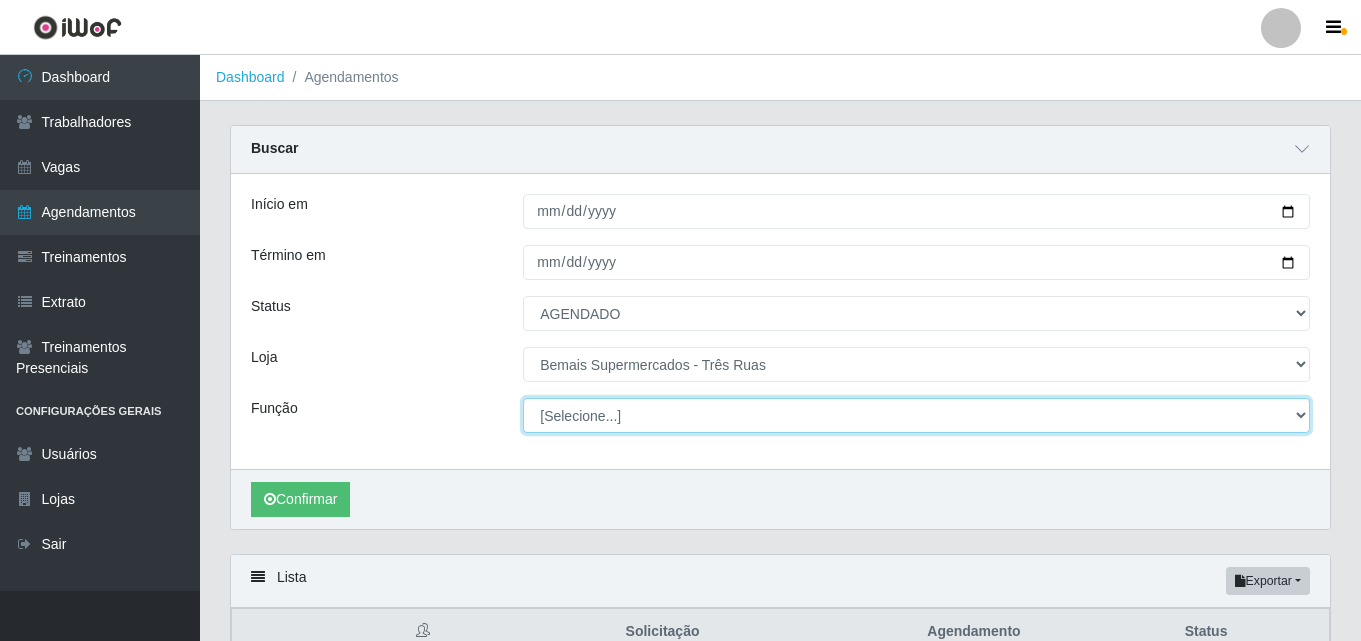 select on "70" 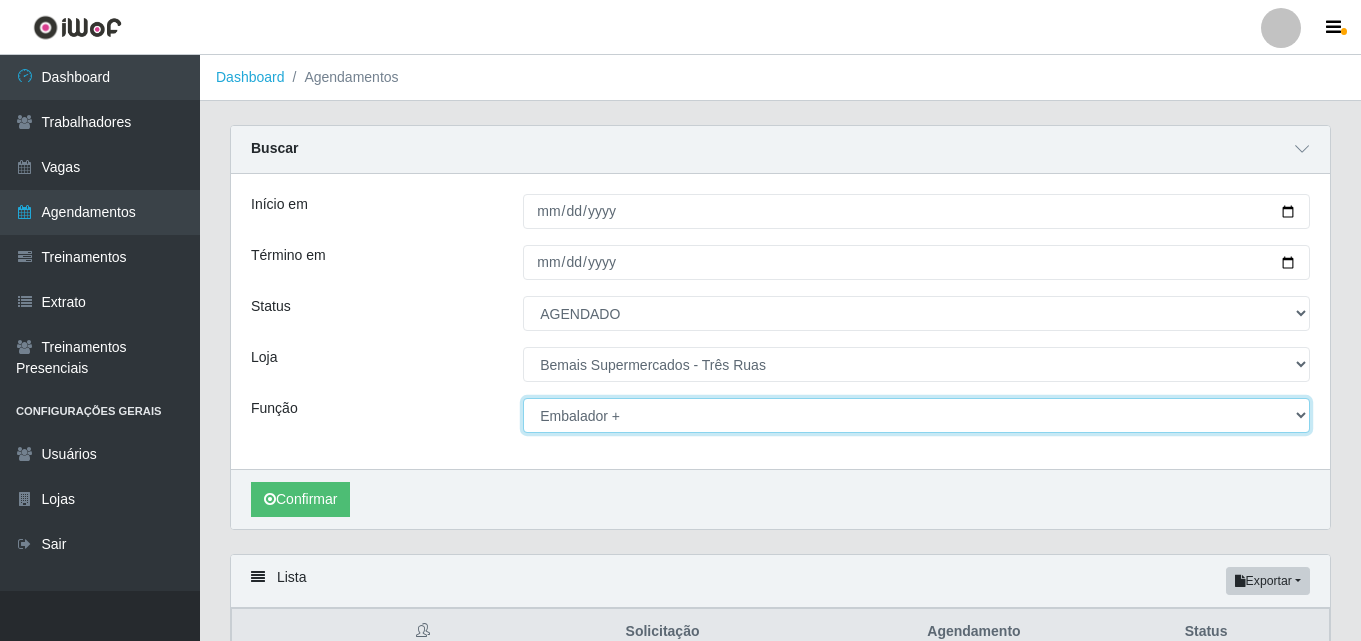 click on "[Selecione...] ASG ASG + ASG ++ Auxiliar de Depósito  Auxiliar de Depósito + Auxiliar de Depósito ++ Auxiliar de Estacionamento Auxiliar de Estacionamento + Auxiliar de Estacionamento ++ Auxiliar de Sushiman Auxiliar de Sushiman+ Auxiliar de Sushiman++ Balconista de Açougue  Balconista de Açougue + Balconista de Açougue ++ Balconista de Frios Balconista de Frios + Balconista de Frios ++ Balconista de Padaria  Balconista de Padaria + Balconista de Padaria ++ Embalador Embalador + Embalador ++ Operador de Caixa Operador de Caixa + Operador de Caixa ++ Repositor  Repositor + Repositor ++ Repositor de Hortifruti Repositor de Hortifruti + Repositor de Hortifruti ++" at bounding box center [916, 415] 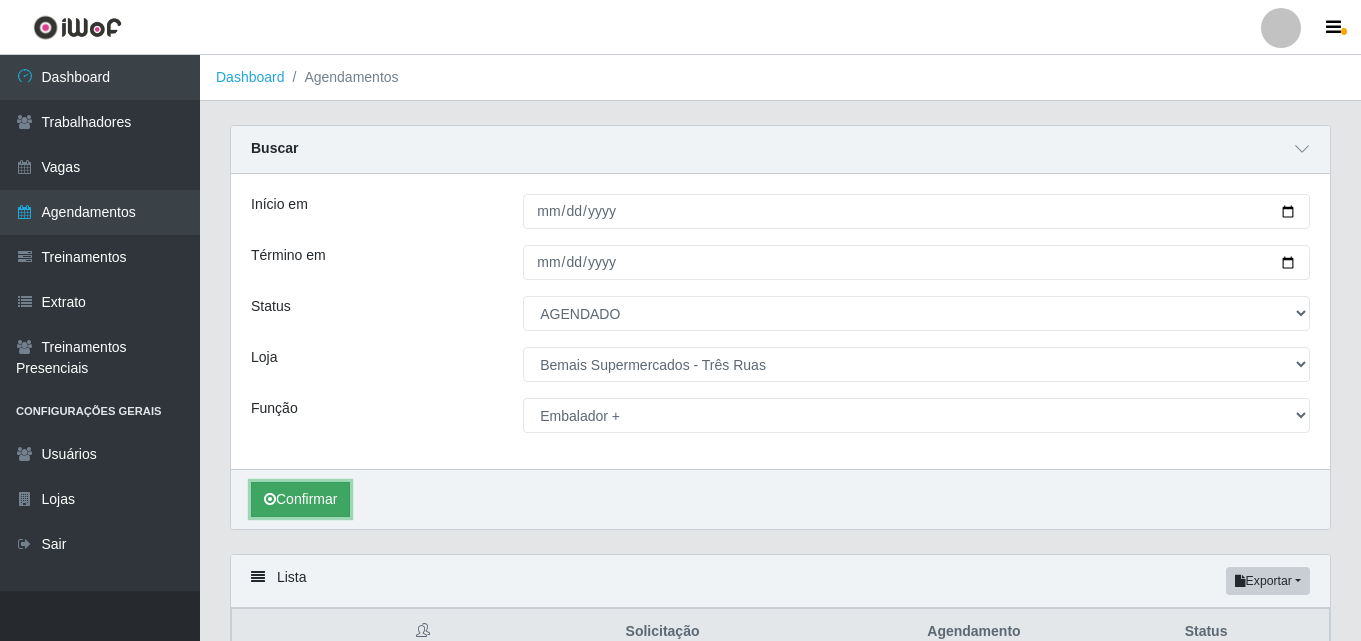 click on "Confirmar" at bounding box center [300, 499] 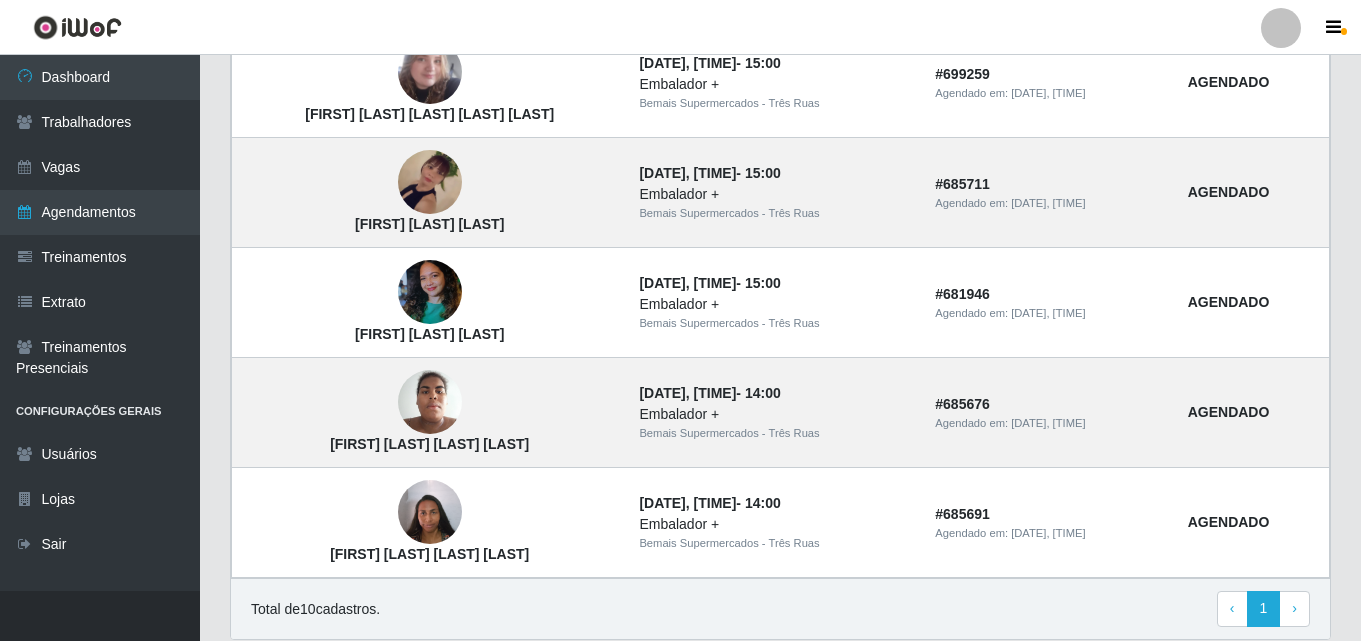 scroll, scrollTop: 1252, scrollLeft: 0, axis: vertical 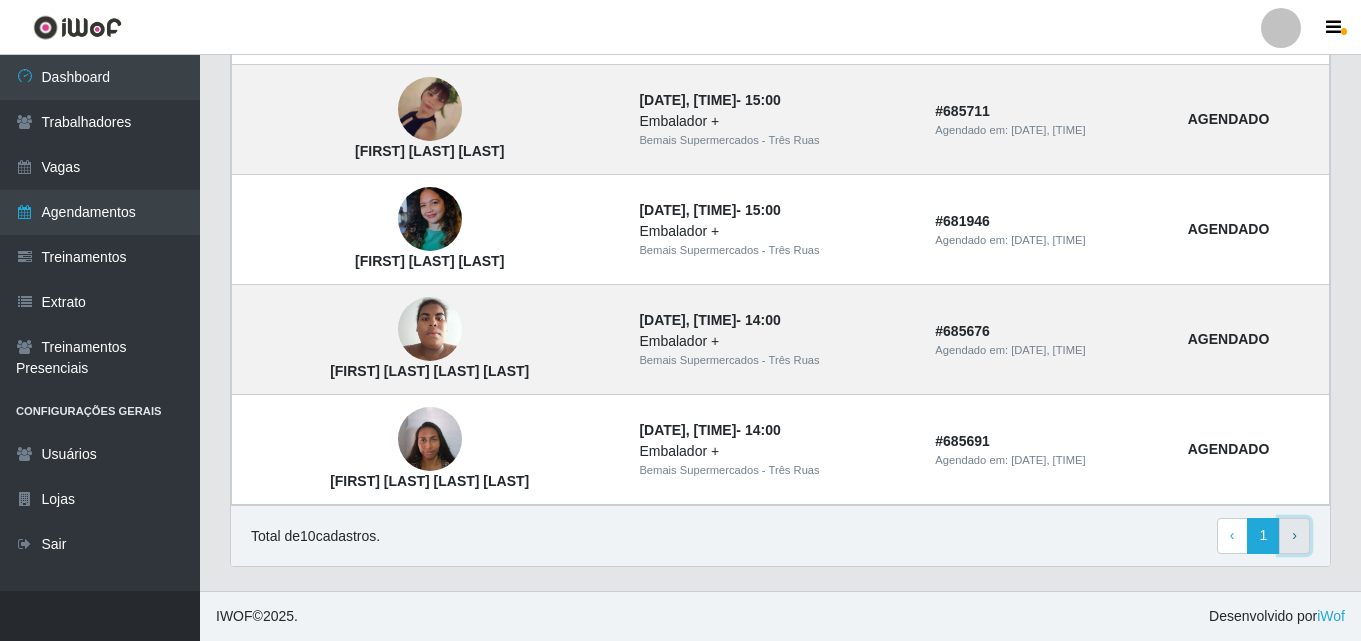 click on "›" at bounding box center [1294, 535] 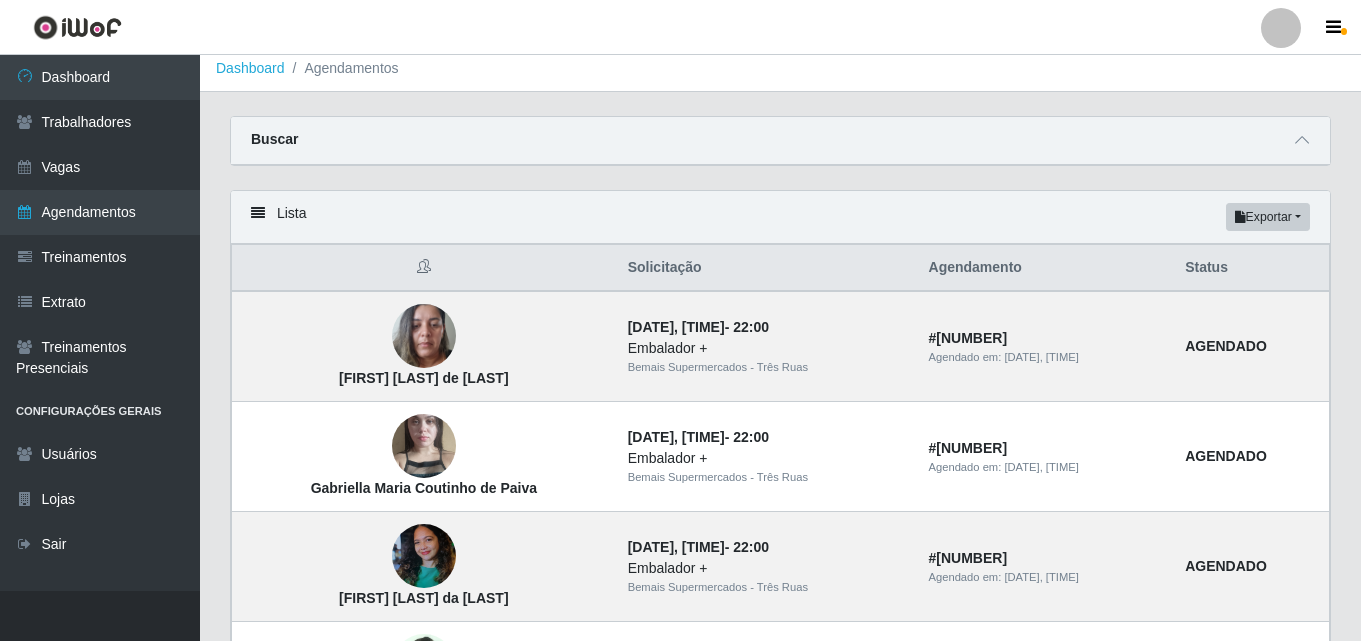 scroll, scrollTop: 0, scrollLeft: 0, axis: both 